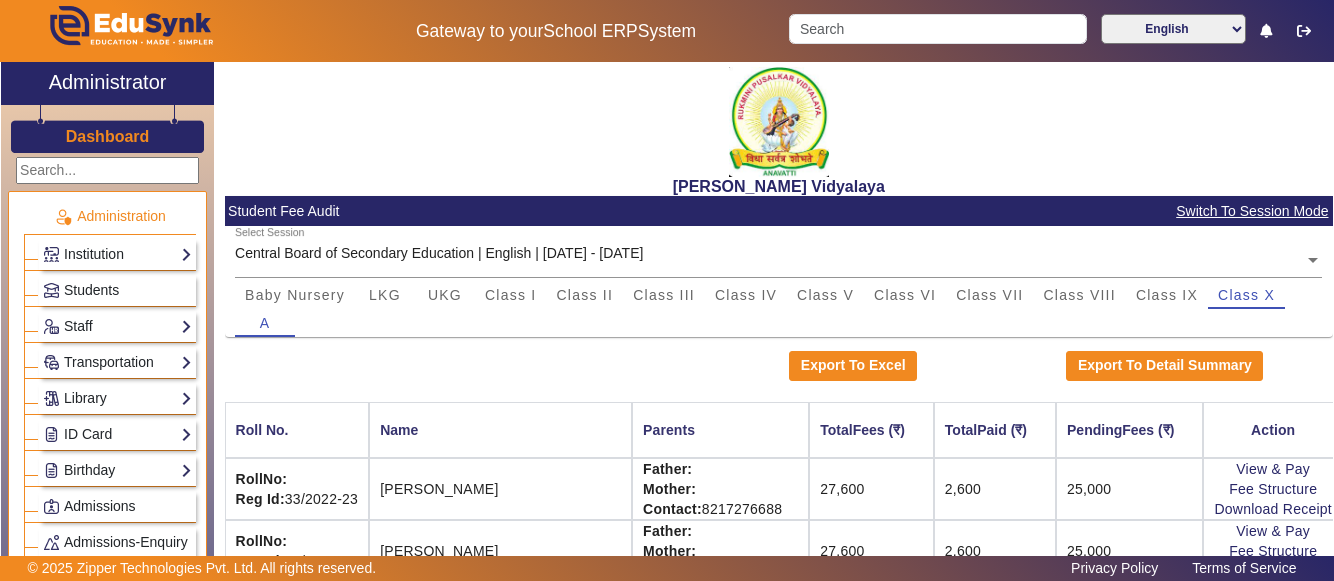 scroll, scrollTop: 0, scrollLeft: 0, axis: both 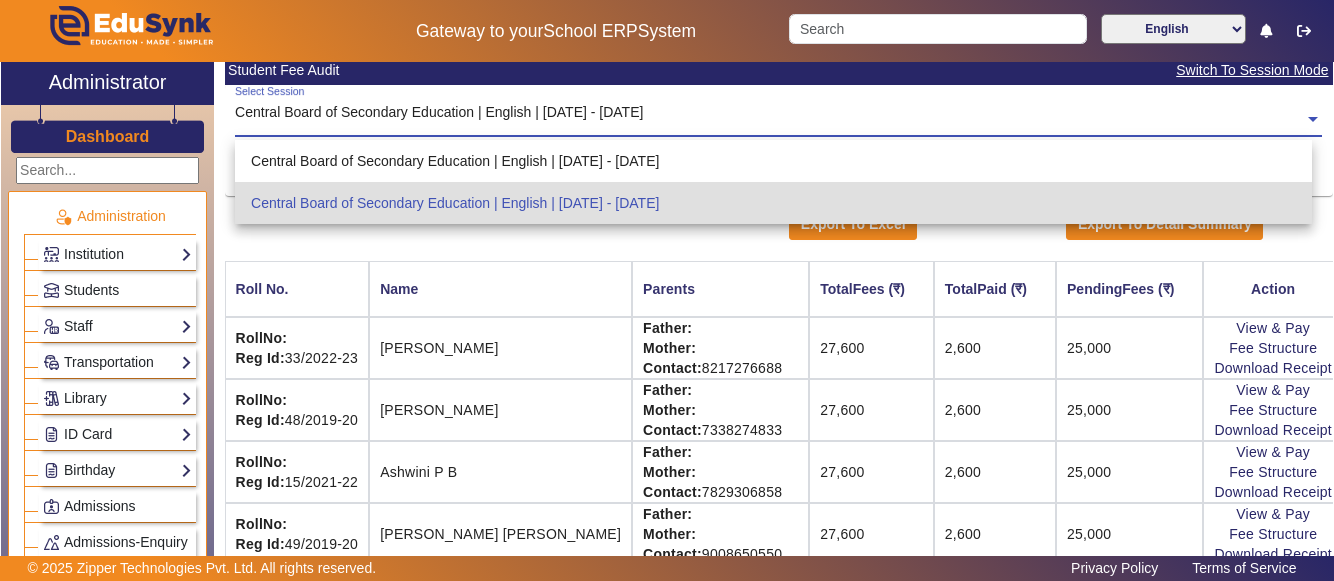 click on "Select Session  Central Board of Secondary Education | English | [DATE] - [DATE]" 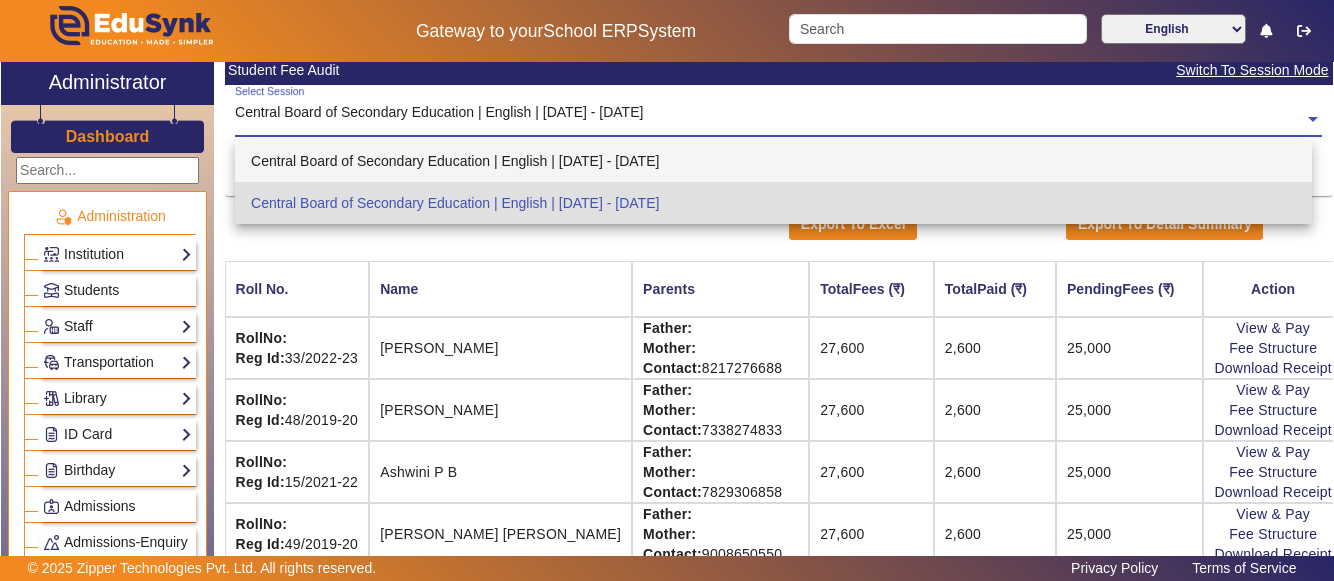 click on "Central Board of Secondary Education | English | [DATE] - [DATE]" at bounding box center [773, 161] 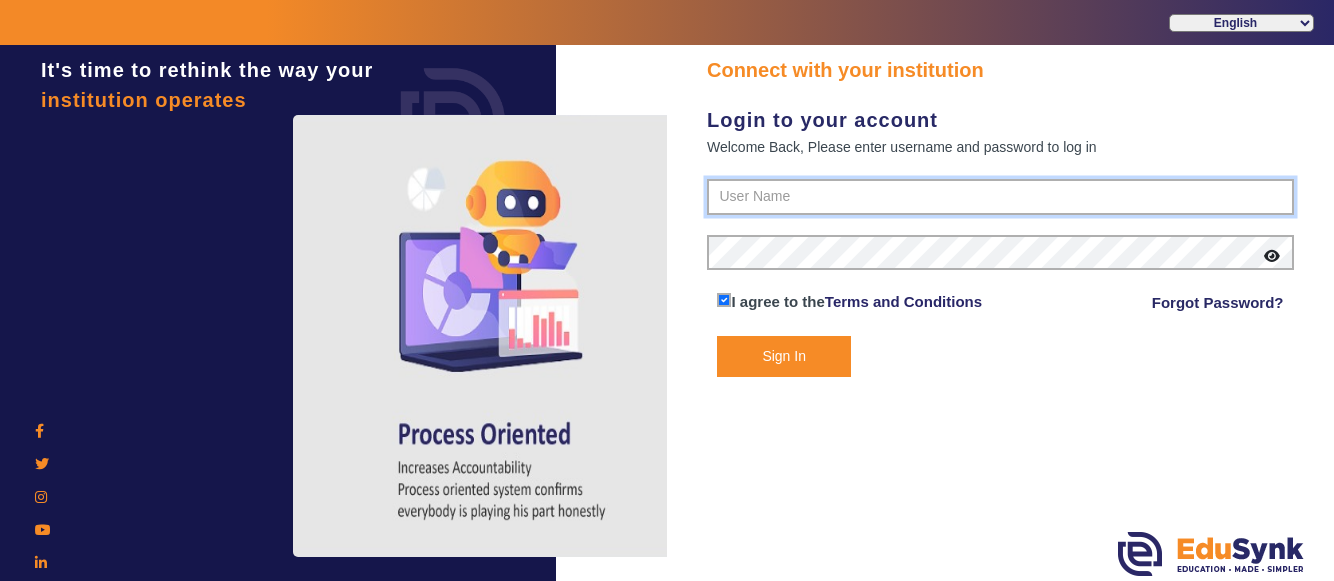type on "1236547891" 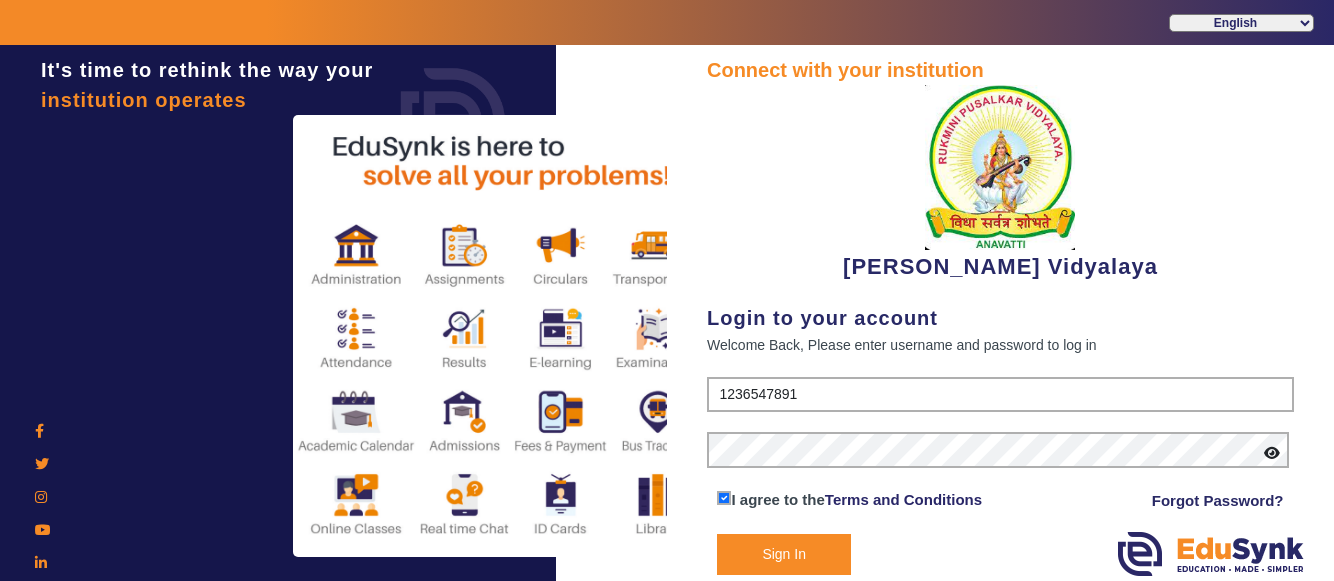 click on "Sign In" 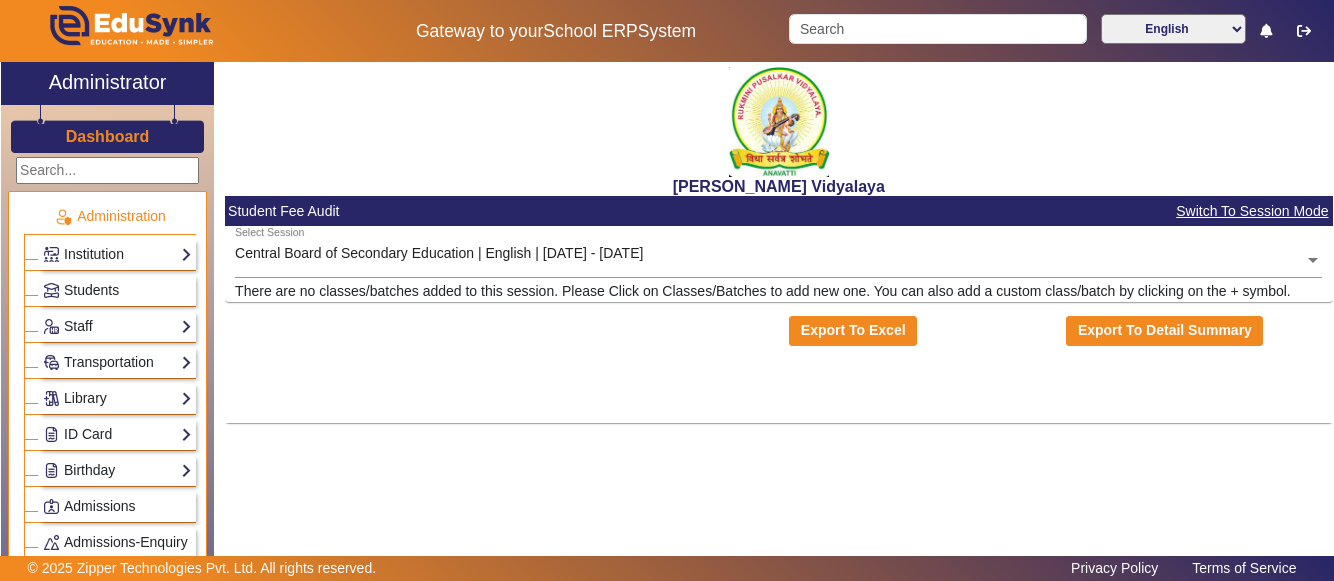 click on "Privacy Policy Terms of Service" 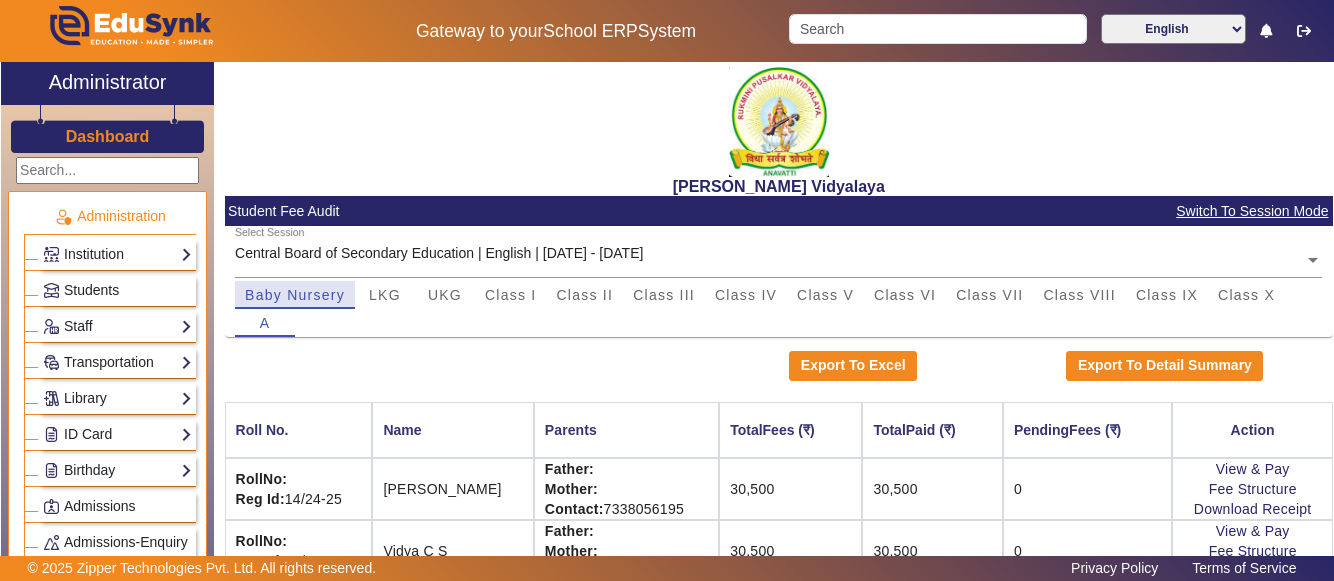 click on "Baby Nursery" at bounding box center [295, 295] 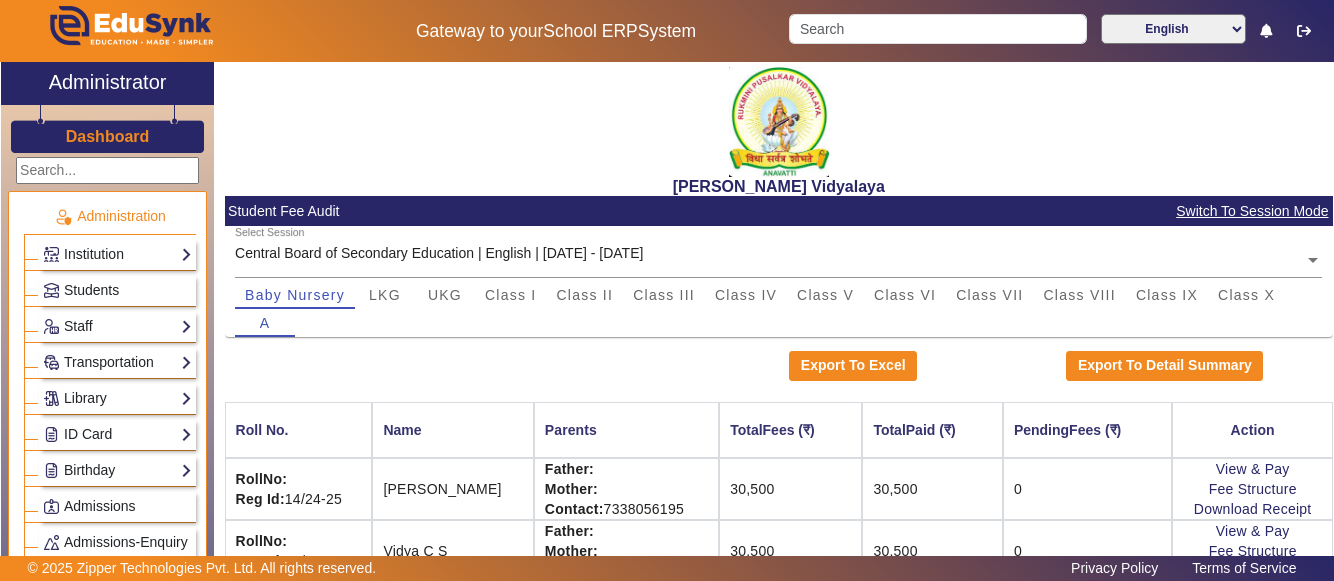 scroll, scrollTop: 39, scrollLeft: 0, axis: vertical 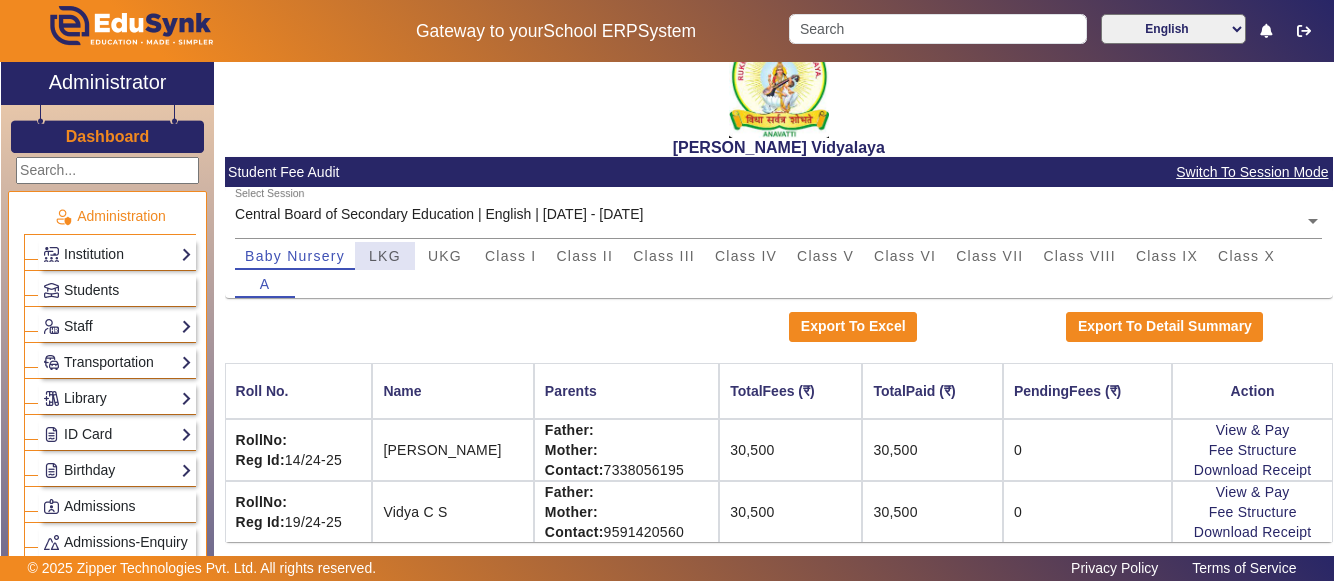 click on "LKG" at bounding box center [385, 256] 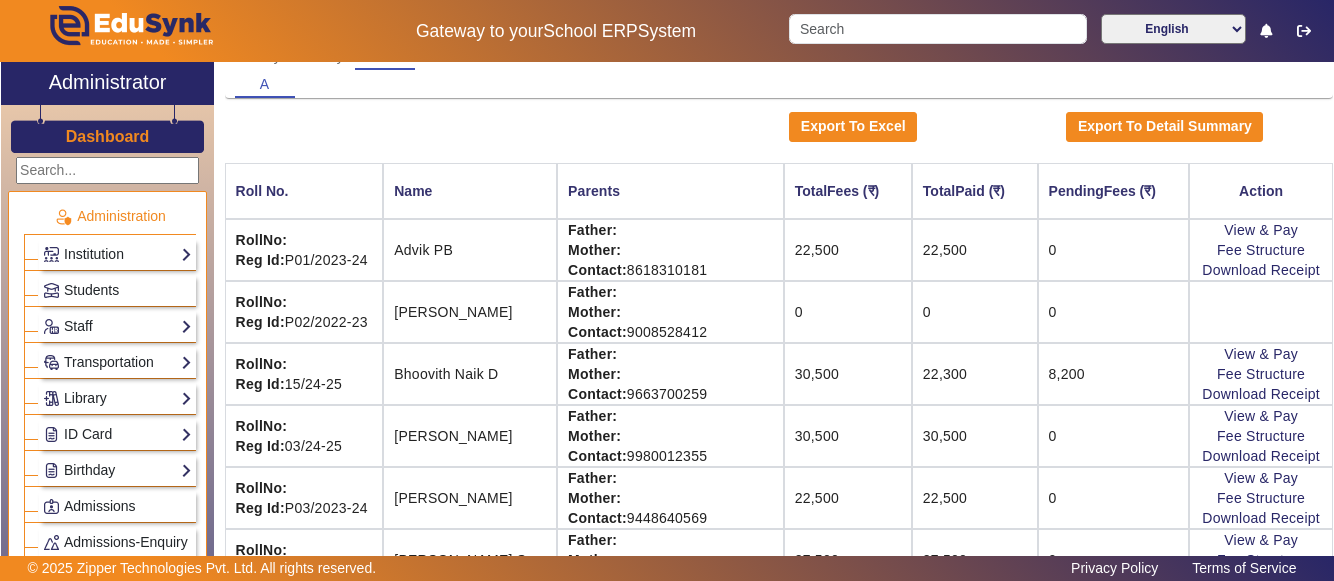 scroll, scrollTop: 279, scrollLeft: 0, axis: vertical 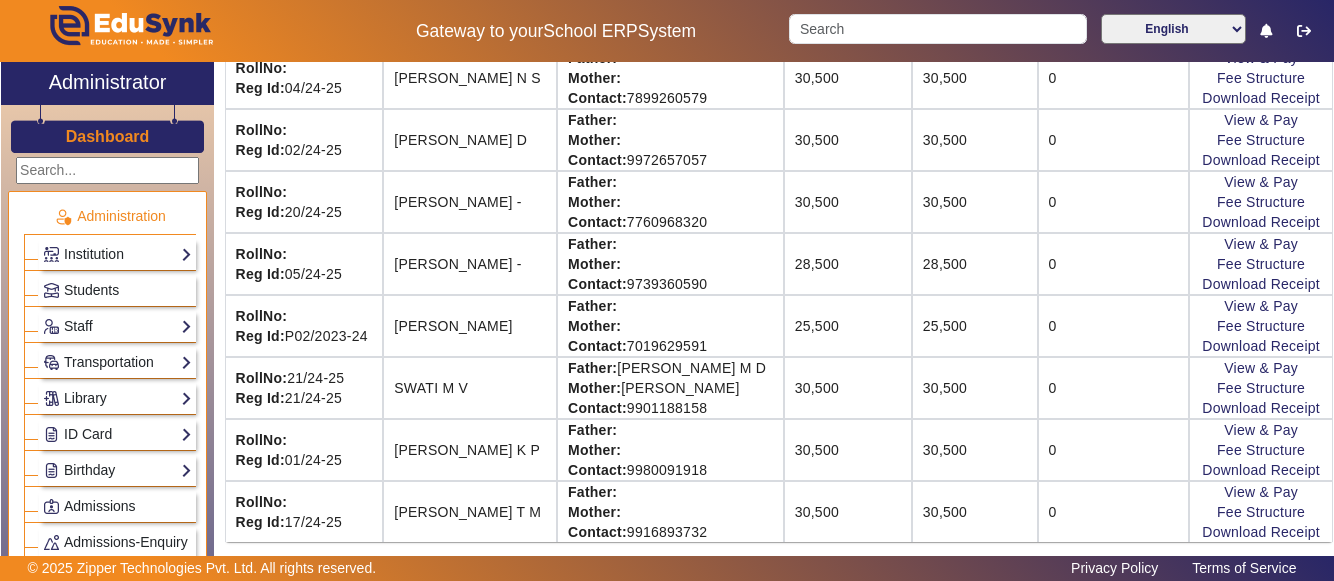 click on "Gateway to your  School ERP  System  English हिंदी (Hindi) ಕನ್ನಡ (Kannada) தமிழ் (Tamil) ଓଡିଆ (Odia) ਪੰਜਾਬੀ (Punjabi) मराठी (Marathi) മലയാളം (Malayalam) తెలుగు (Telugu) অসমীয়া (Assamese) ગુજરાતી (Gujarati) বাংলা (Bengali)" 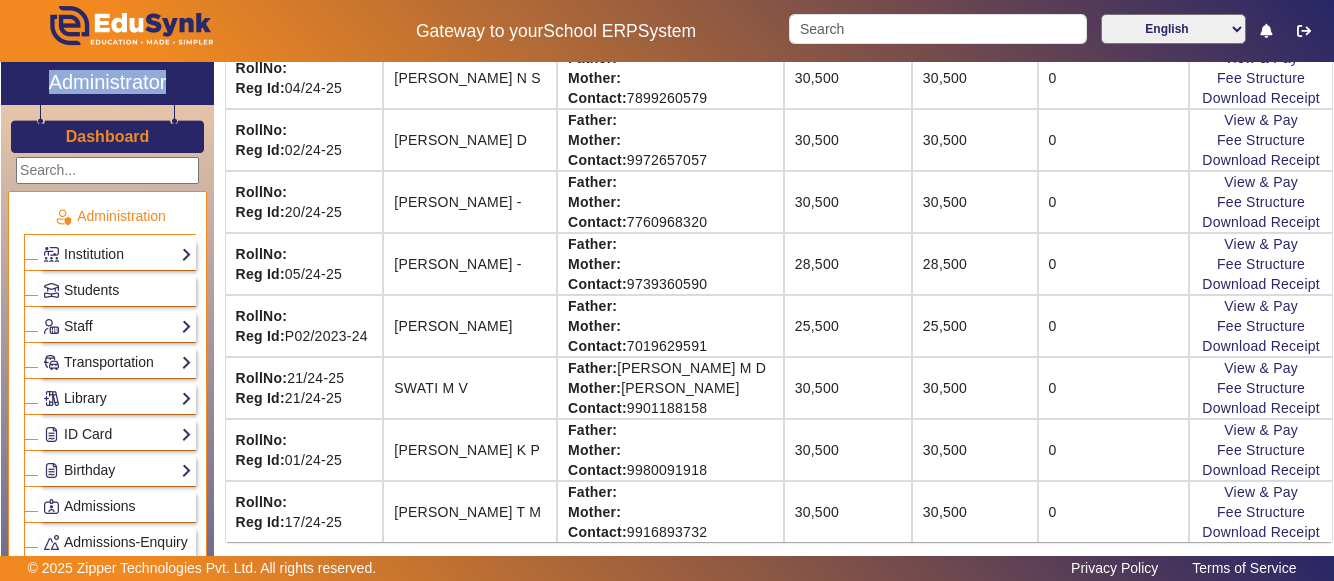 click on "Gateway to your  School ERP  System  English हिंदी (Hindi) ಕನ್ನಡ (Kannada) தமிழ் (Tamil) ଓଡିଆ (Odia) ਪੰਜਾਬੀ (Punjabi) मराठी (Marathi) മലയാളം (Malayalam) తెలుగు (Telugu) অসমীয়া (Assamese) ગુજરાતી (Gujarati) বাংলা (Bengali)" 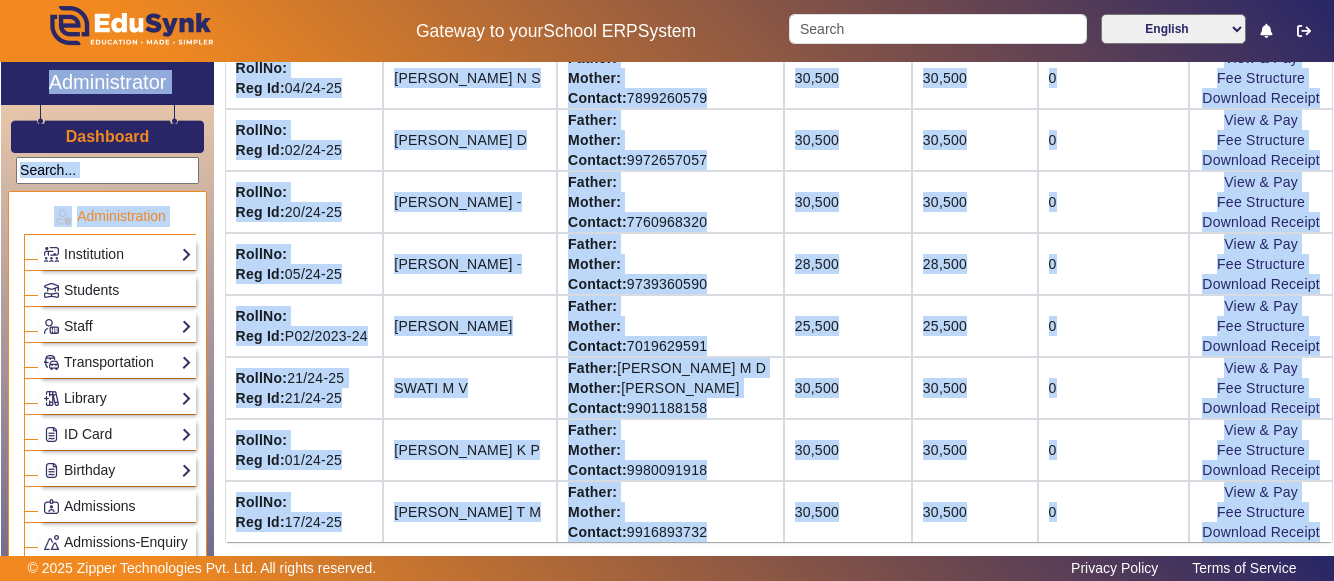 click on "Gateway to your  School ERP  System  English हिंदी (Hindi) ಕನ್ನಡ (Kannada) தமிழ் (Tamil) ଓଡିଆ (Odia) ਪੰਜਾਬੀ (Punjabi) मराठी (Marathi) മലയാളം (Malayalam) తెలుగు (Telugu) অসমীয়া (Assamese) ગુજરાતી (Gujarati) বাংলা (Bengali) X Administrator Dashboard Administration  Institution  Institution Details   Session Configuration   Classes/Batches   Subjects  Students Staff  Teachers   Non Teaching Staff   Driver   Support Staff  Transportation  Overview   Vehicle Directory   Routes   Trip Record  Library  Overview   Configuration   Book Lists   Issue a Book   List of Books Issued   Card   Penalties  ID Card  Students   Teachers   Non Teaching Staff   Template  Birthday  Students  Admissions Admissions-Enquiry Front Desk  Visitors Book   Postal Receipt   Postal Dispatch   Phone Call Logs   Complaint Book  Report  Import History   App Invites   Other Reports  Inventory Gallery  List   Add  Notice Board" 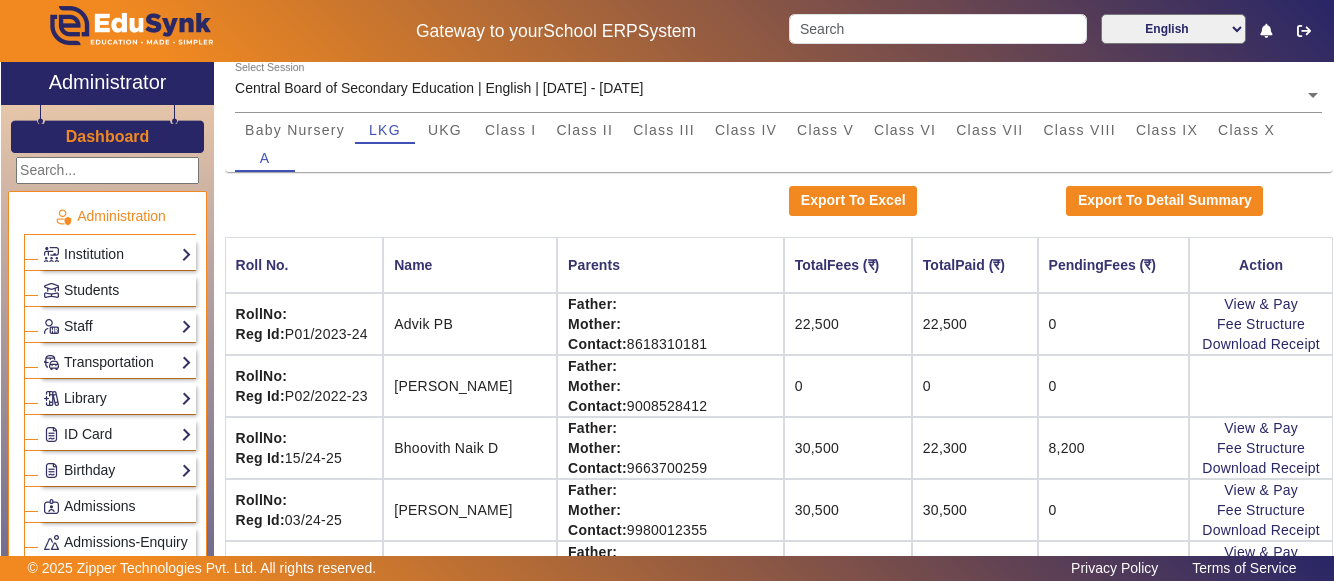 scroll, scrollTop: 125, scrollLeft: 0, axis: vertical 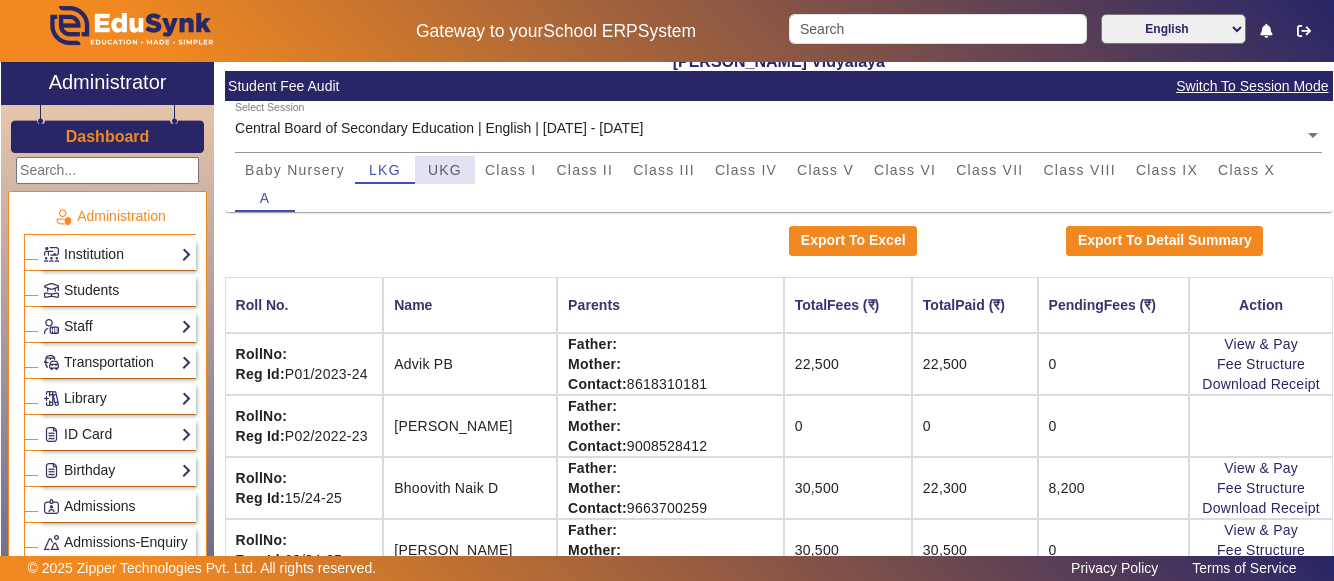 click on "UKG" at bounding box center [445, 170] 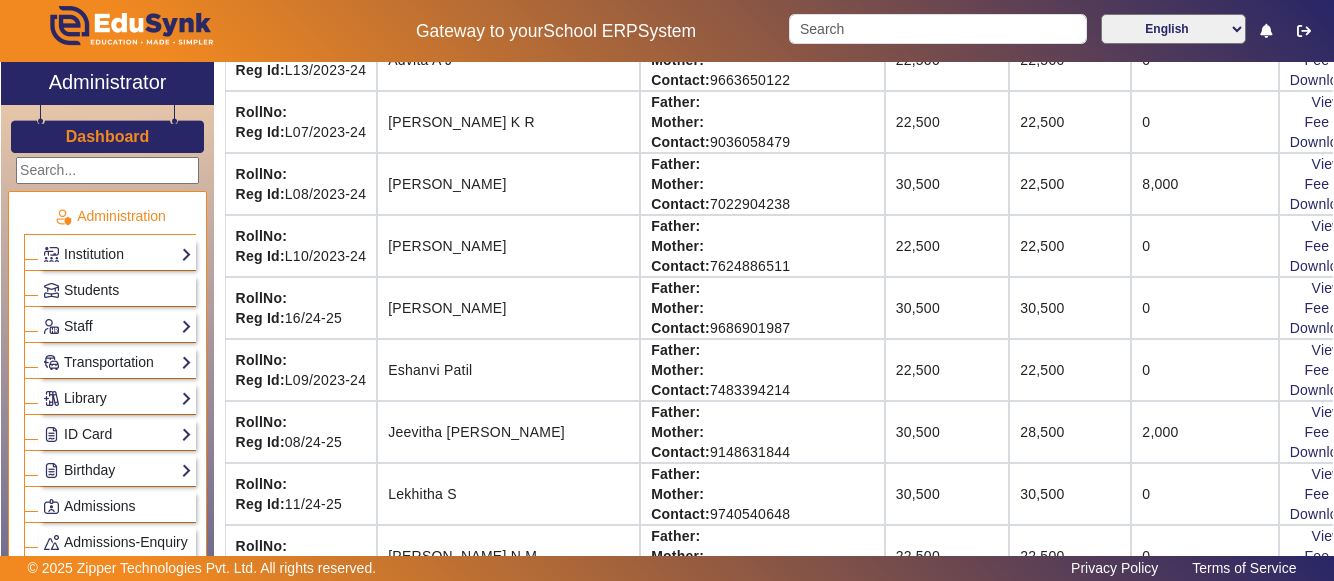 scroll, scrollTop: 432, scrollLeft: 0, axis: vertical 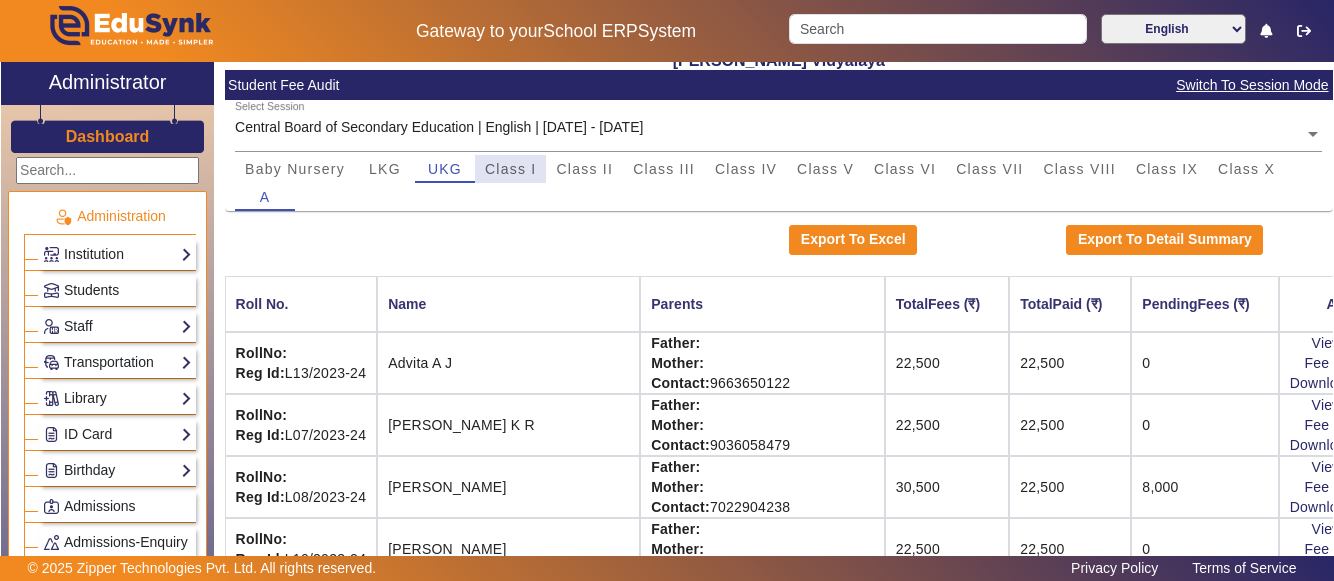 click on "Class I" at bounding box center [511, 169] 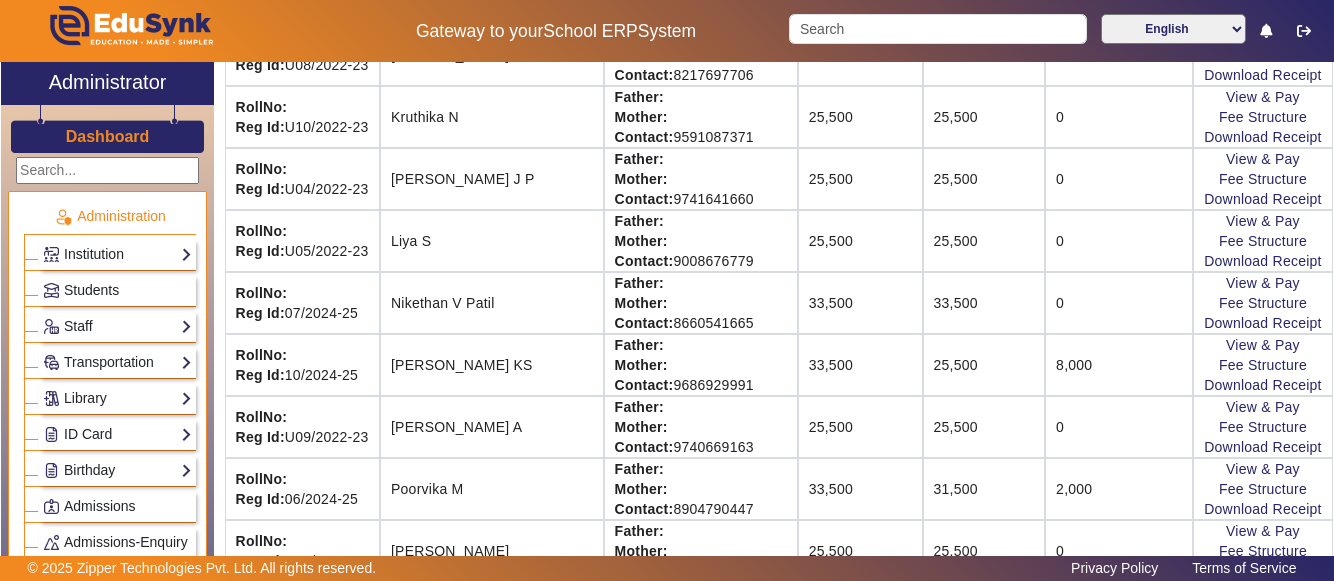 scroll, scrollTop: 846, scrollLeft: 0, axis: vertical 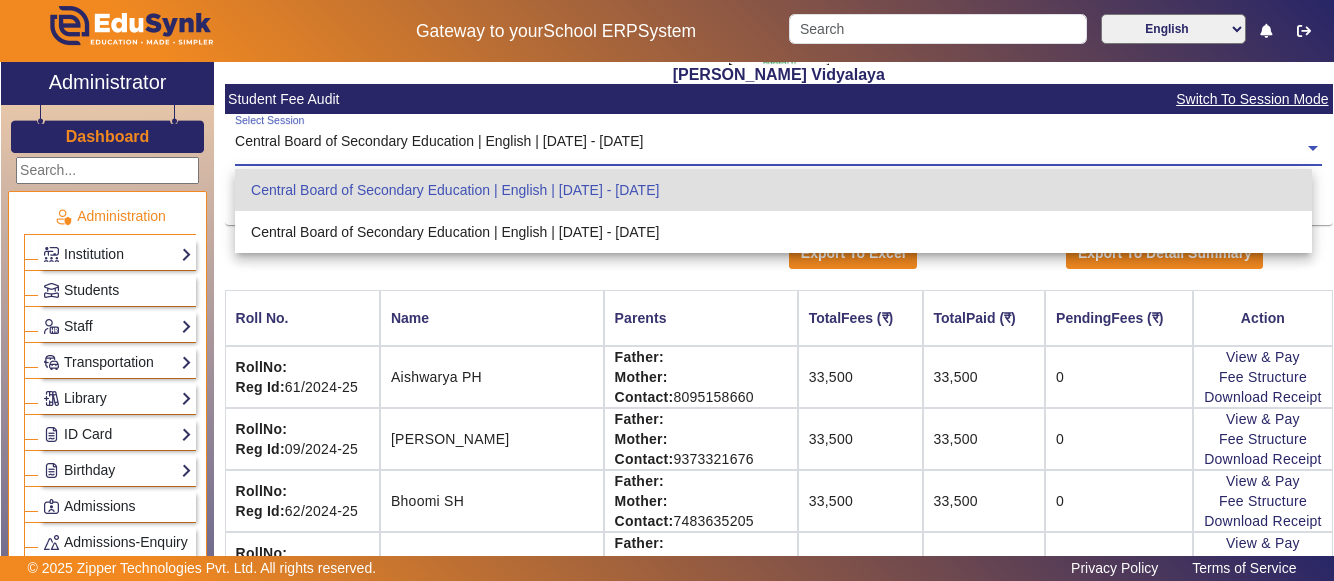 click 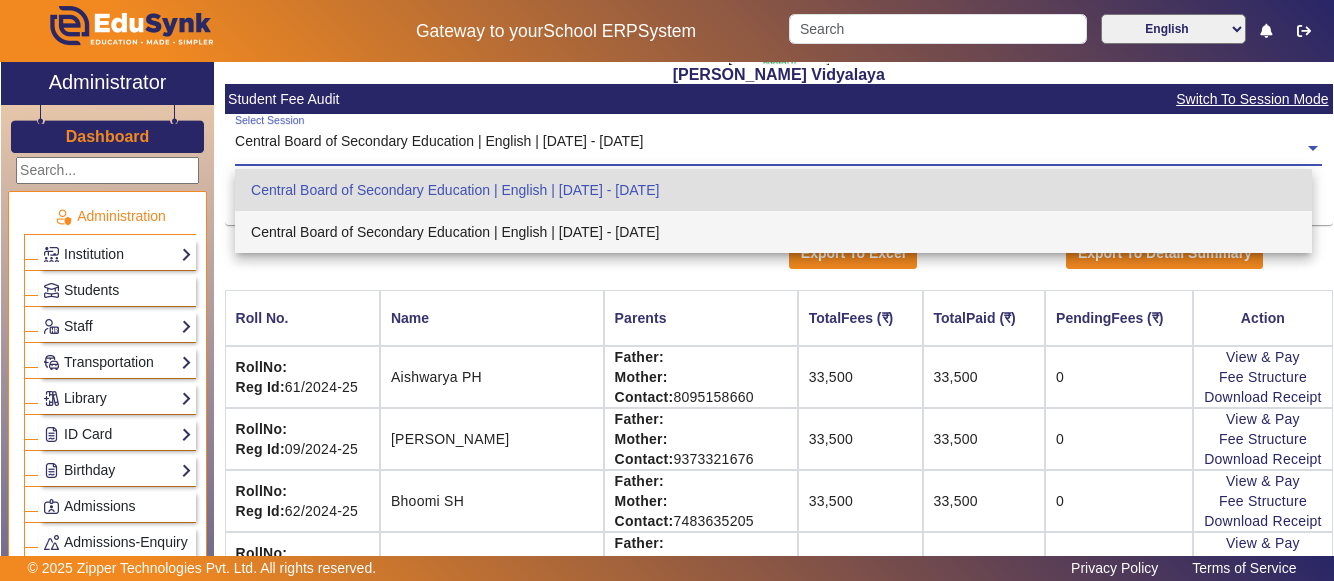 click on "Central Board of Secondary Education | English | [DATE] - [DATE]" at bounding box center [773, 232] 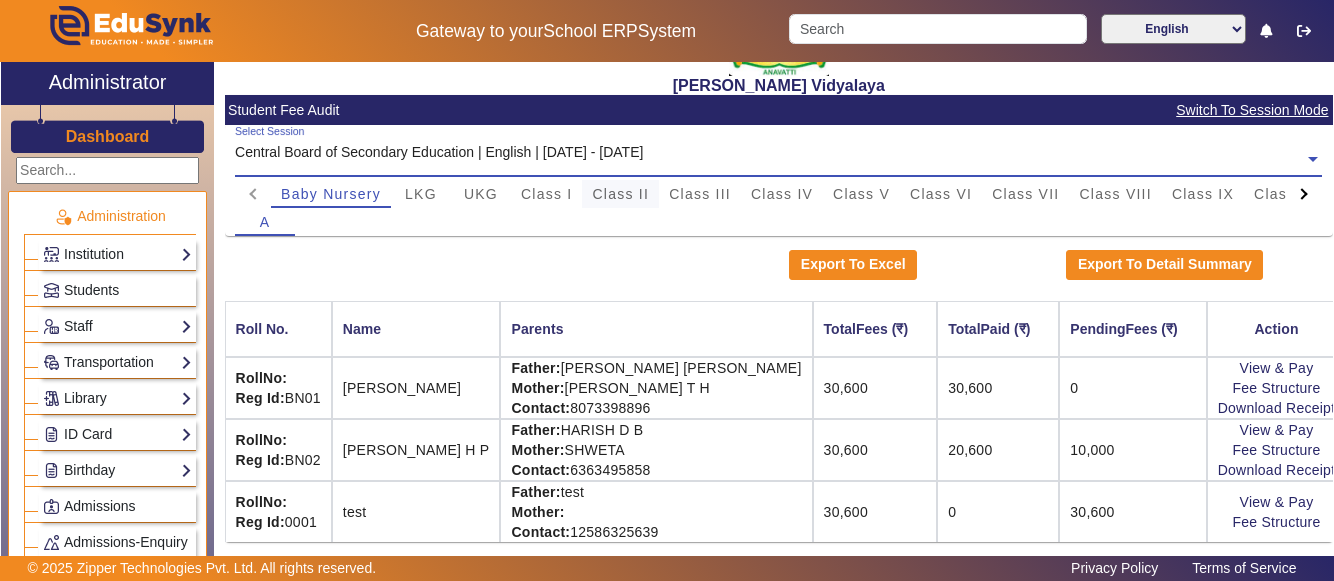 scroll, scrollTop: 101, scrollLeft: 0, axis: vertical 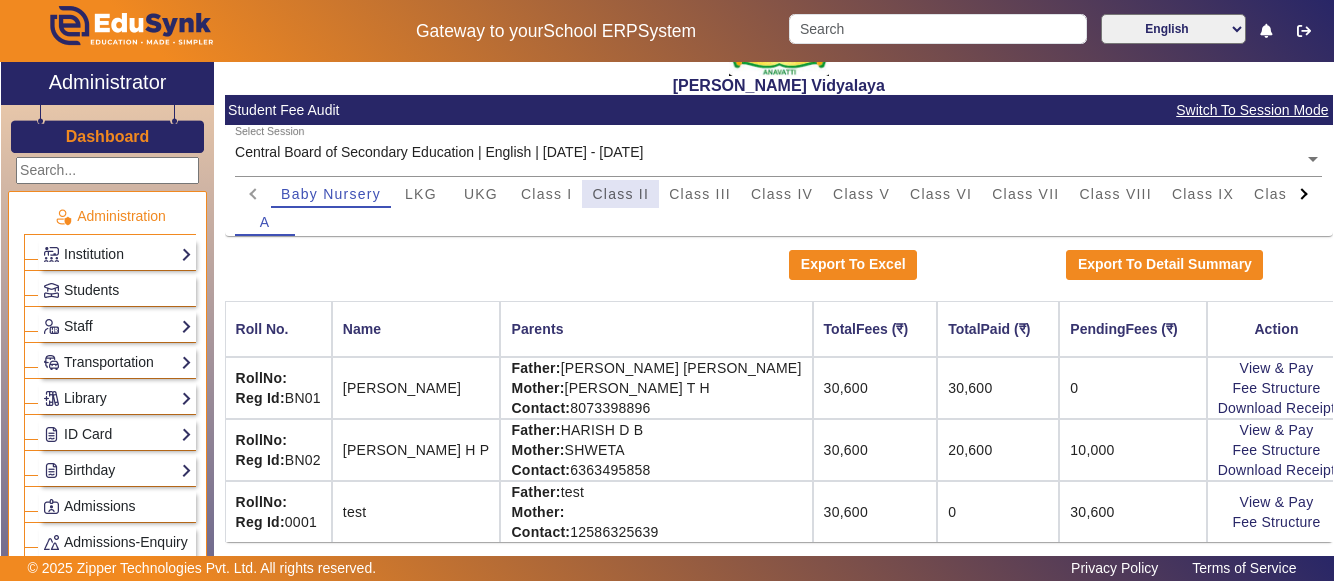 click on "Class II" at bounding box center (620, 194) 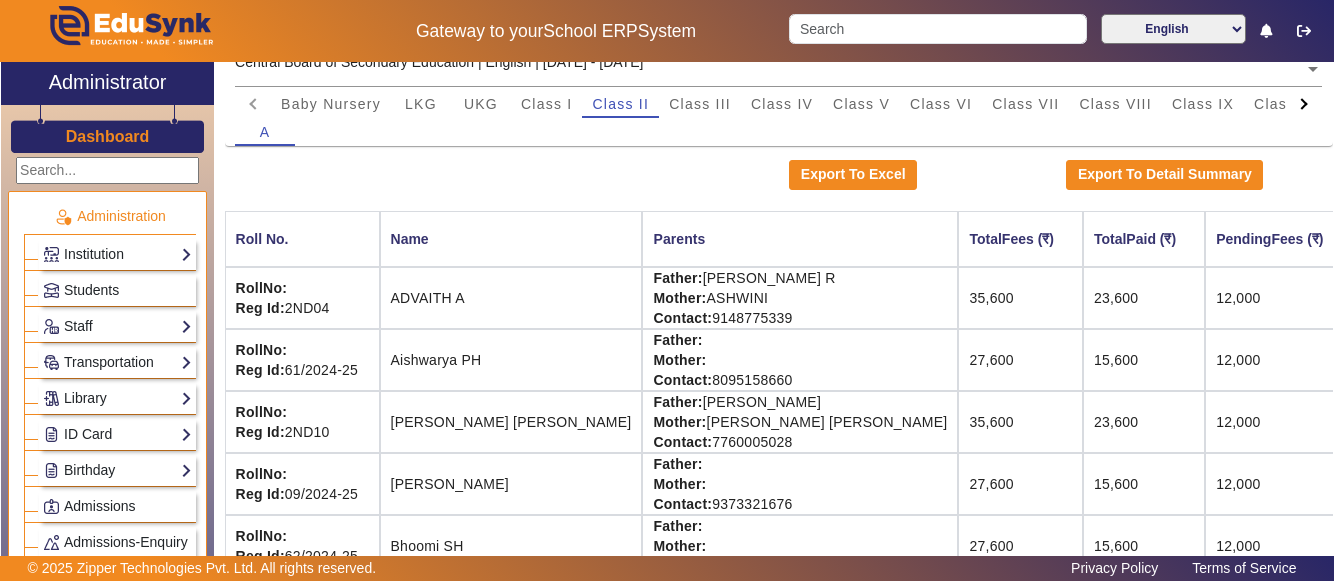 scroll, scrollTop: 181, scrollLeft: 0, axis: vertical 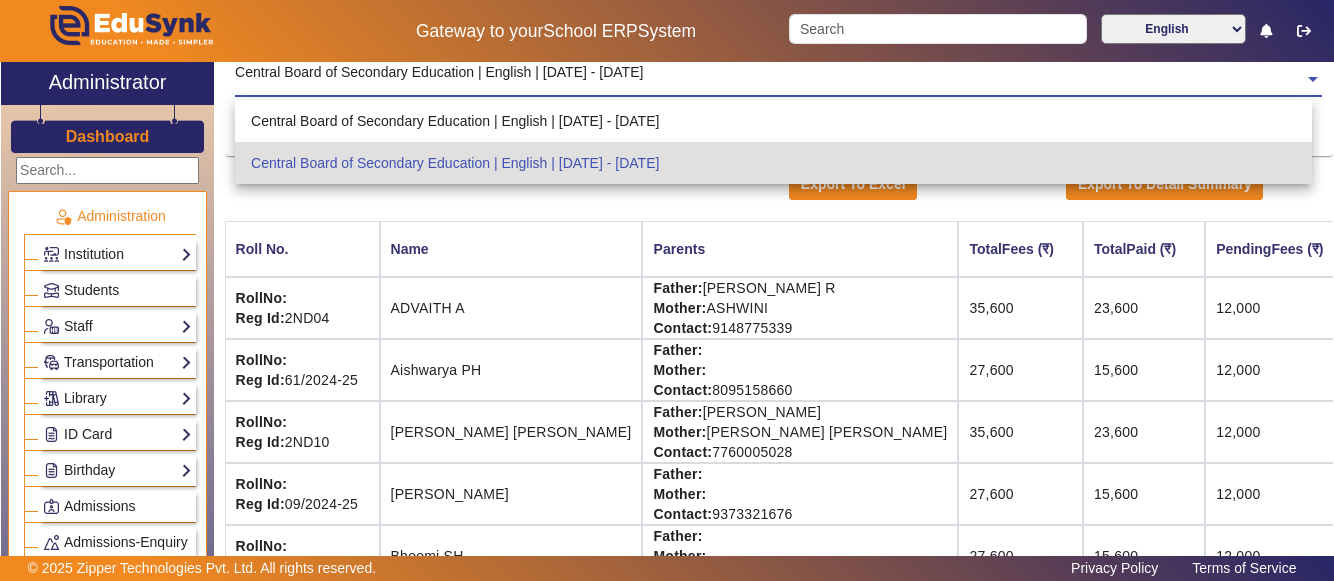 click 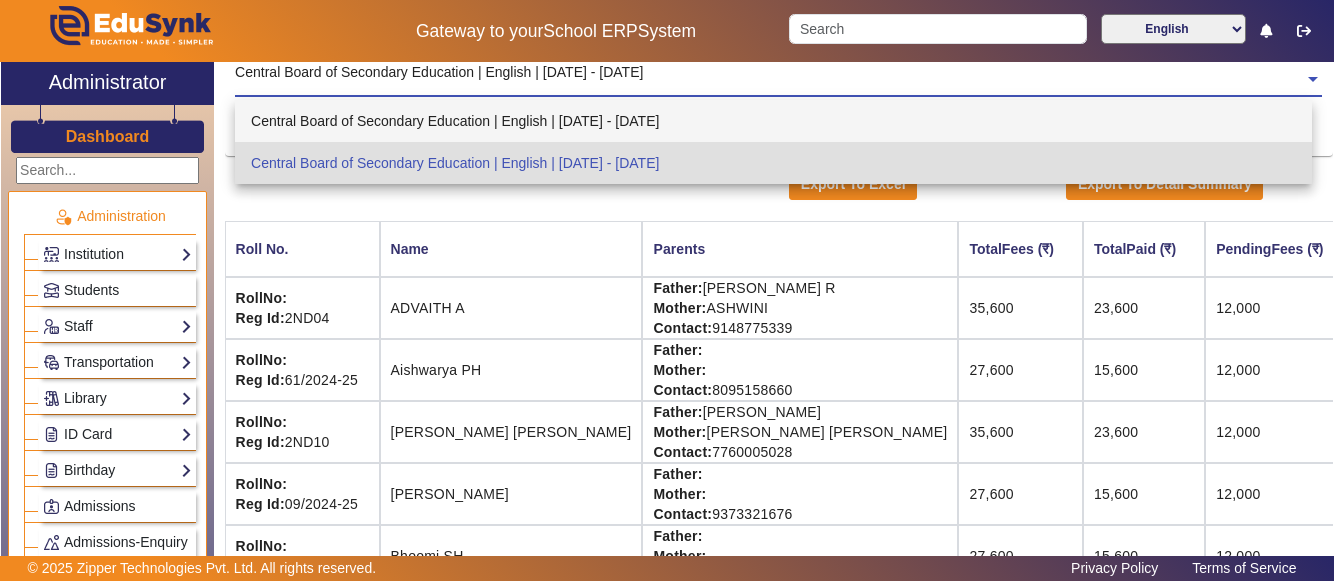 click on "Central Board of Secondary Education | English | [DATE] - [DATE]" at bounding box center [773, 121] 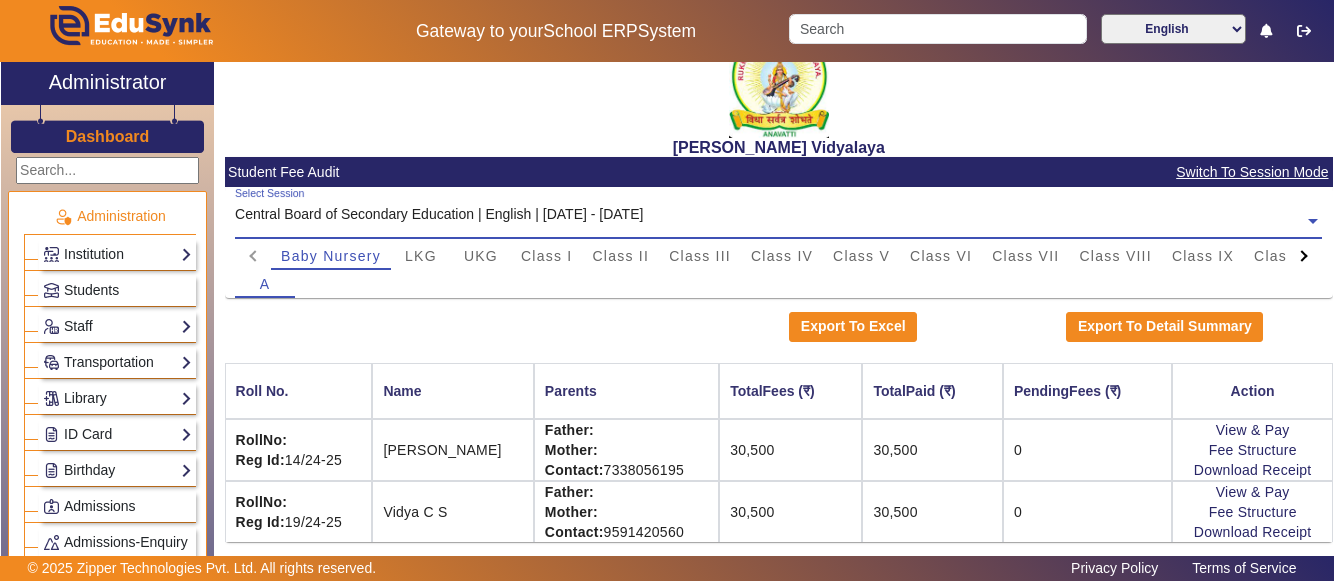 scroll, scrollTop: 39, scrollLeft: 0, axis: vertical 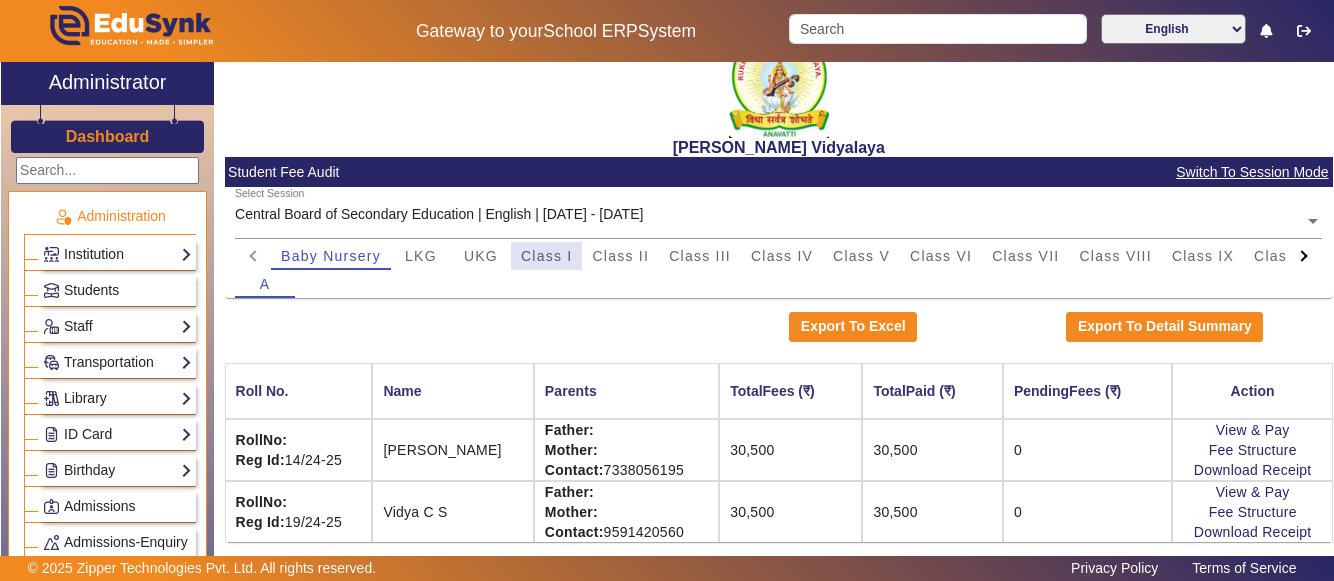 click on "Class I" at bounding box center [547, 256] 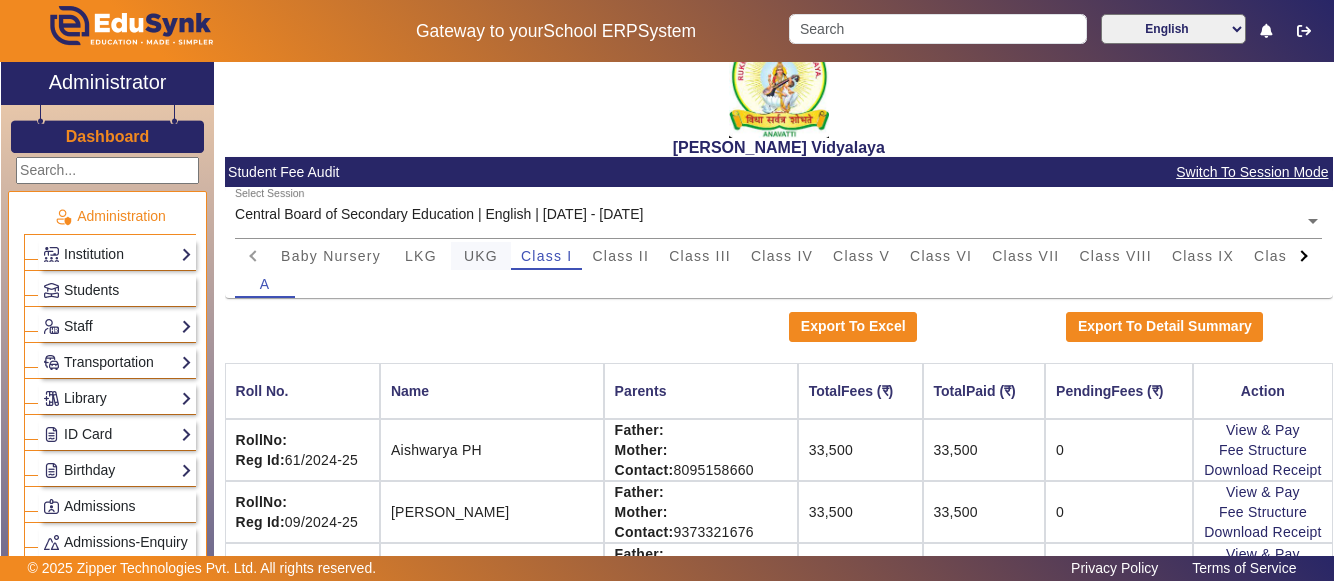 click on "UKG" at bounding box center [481, 256] 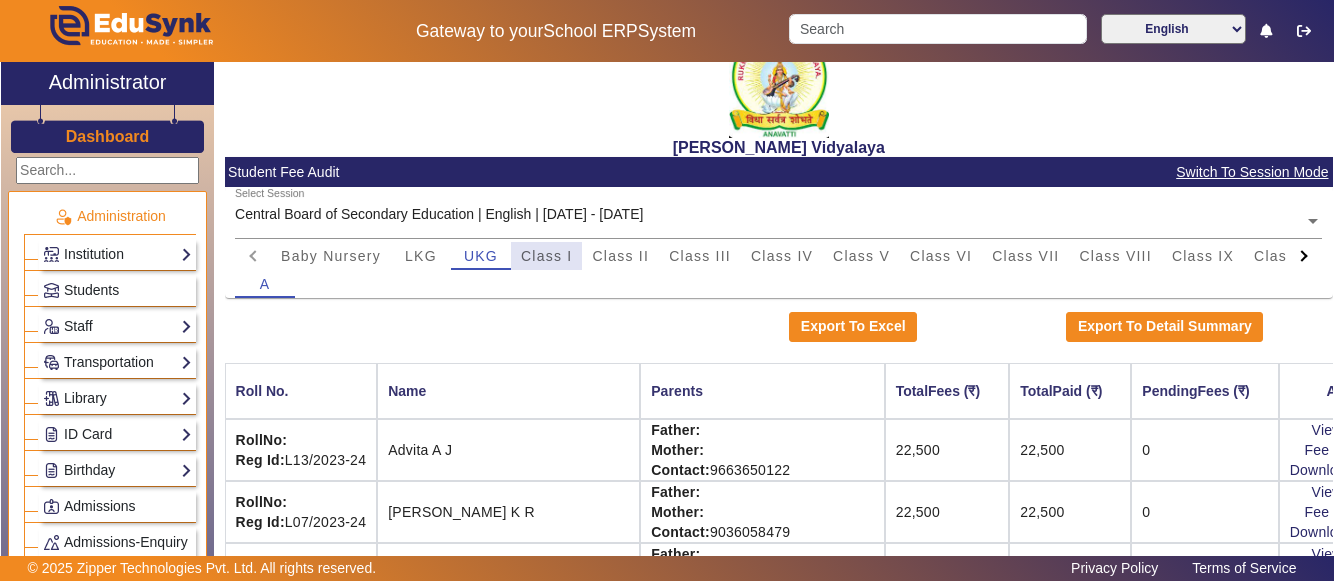 click on "Class I" at bounding box center [547, 256] 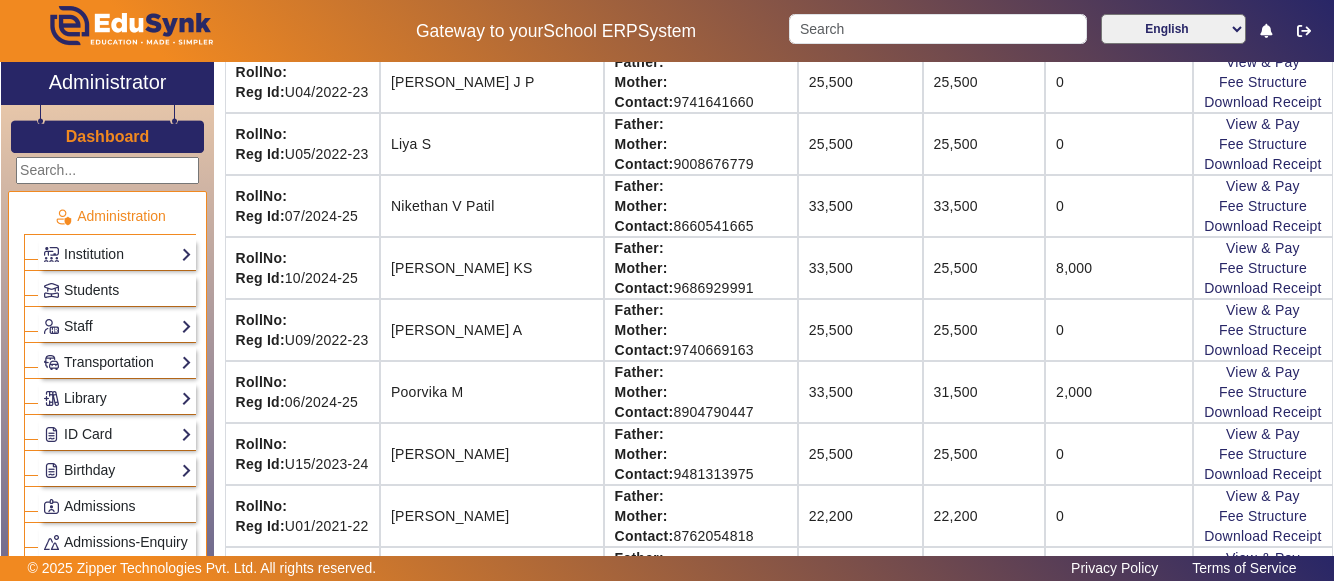 scroll, scrollTop: 1335, scrollLeft: 0, axis: vertical 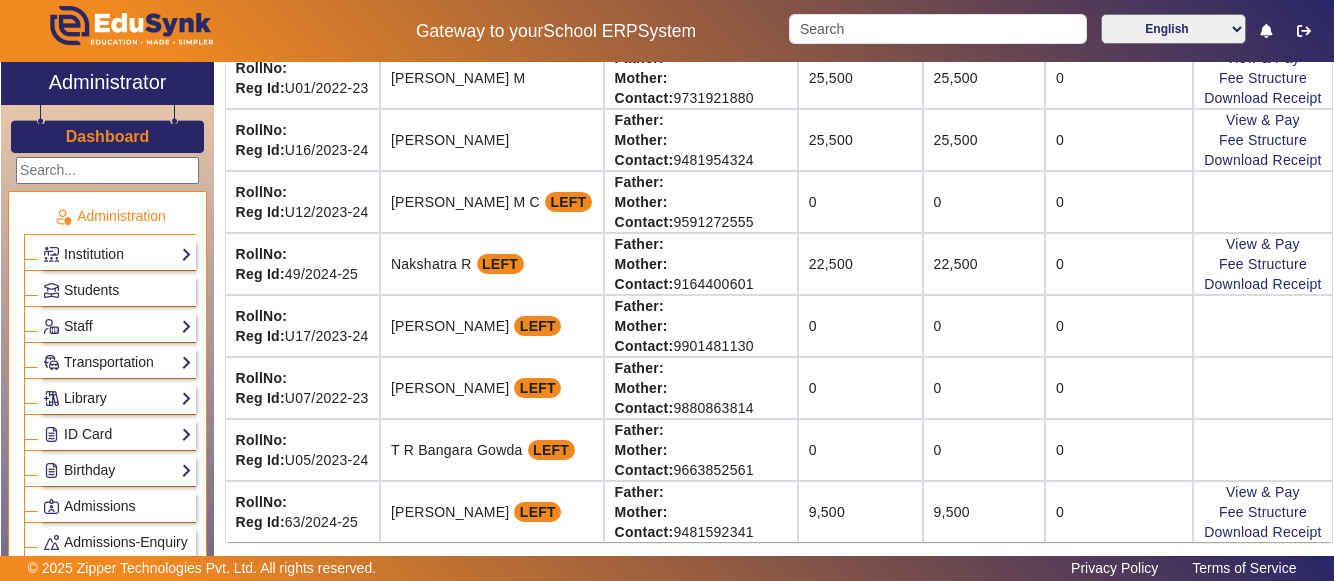 click on "Gateway to your  School ERP  System  English हिंदी (Hindi) ಕನ್ನಡ (Kannada) தமிழ் (Tamil) ଓଡିଆ (Odia) ਪੰਜਾਬੀ (Punjabi) मराठी (Marathi) മലയാളം (Malayalam) తెలుగు (Telugu) অসমীয়া (Assamese) ગુજરાતી (Gujarati) বাংলা (Bengali)" 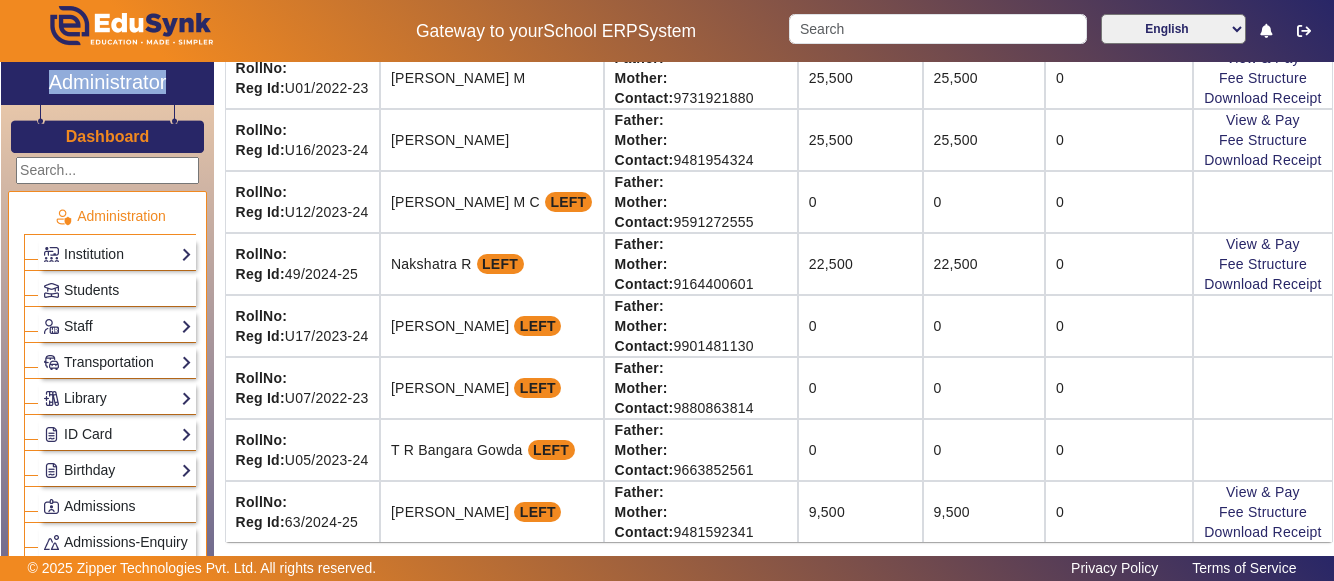 click on "Gateway to your  School ERP  System  English हिंदी (Hindi) ಕನ್ನಡ (Kannada) தமிழ் (Tamil) ଓଡିଆ (Odia) ਪੰਜਾਬੀ (Punjabi) मराठी (Marathi) മലയാളം (Malayalam) తెలుగు (Telugu) অসমীয়া (Assamese) ગુજરાતી (Gujarati) বাংলা (Bengali)" 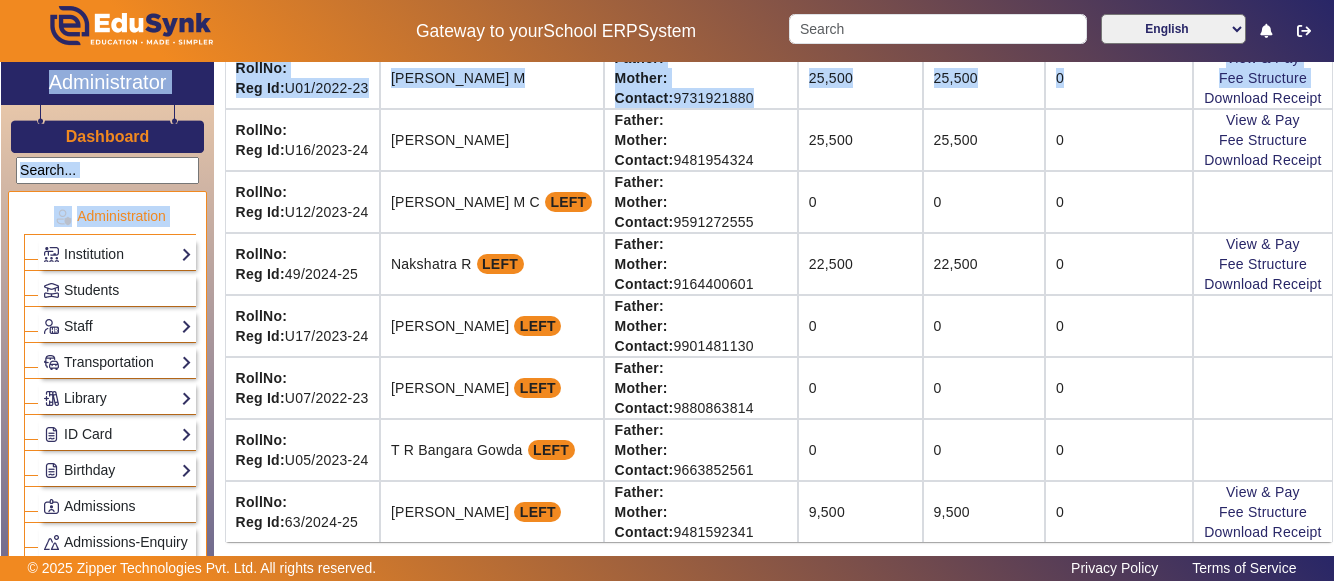 drag, startPoint x: 1324, startPoint y: 59, endPoint x: 1314, endPoint y: 81, distance: 24.166092 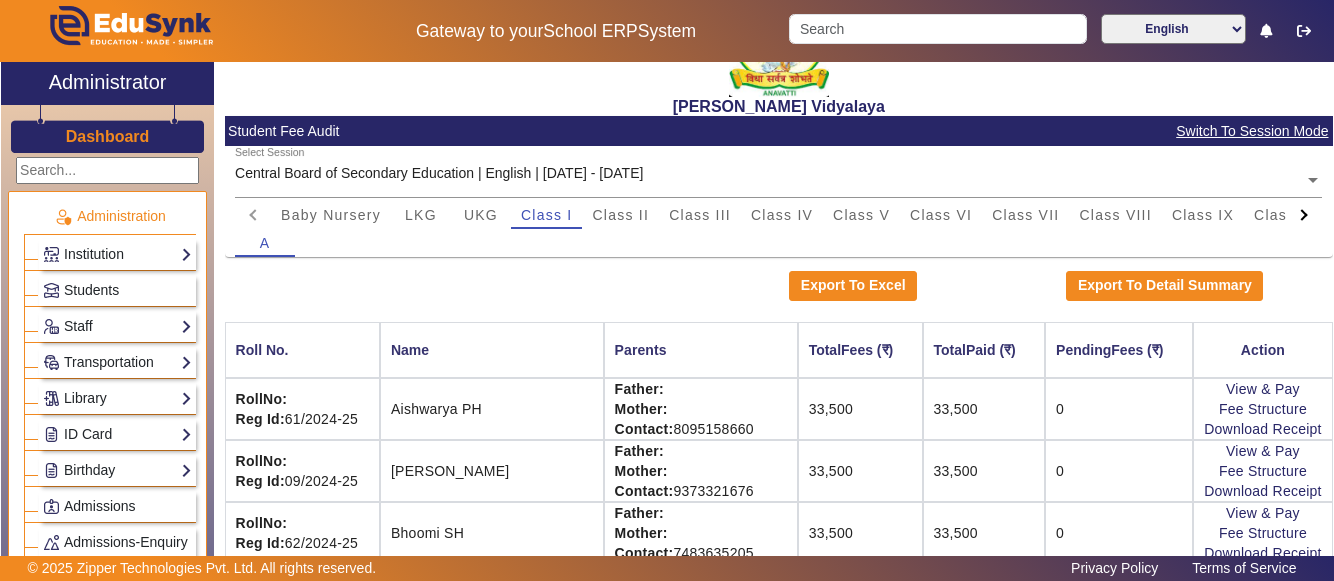 scroll, scrollTop: 41, scrollLeft: 0, axis: vertical 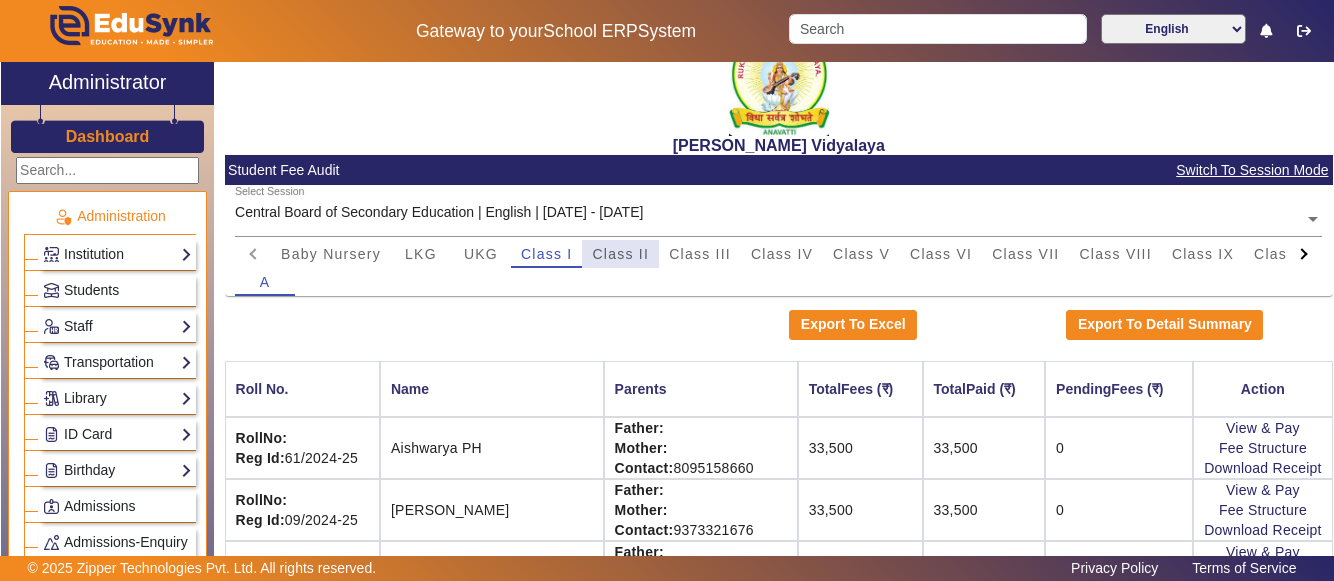 click on "Class II" at bounding box center (620, 254) 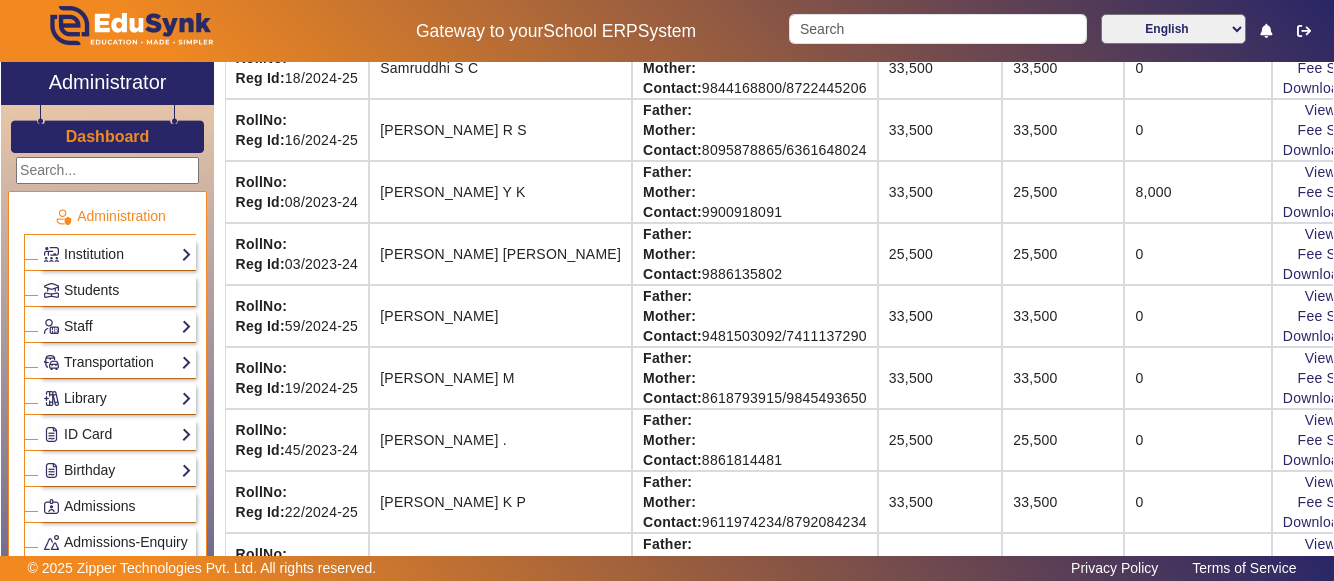 scroll, scrollTop: 1840, scrollLeft: 0, axis: vertical 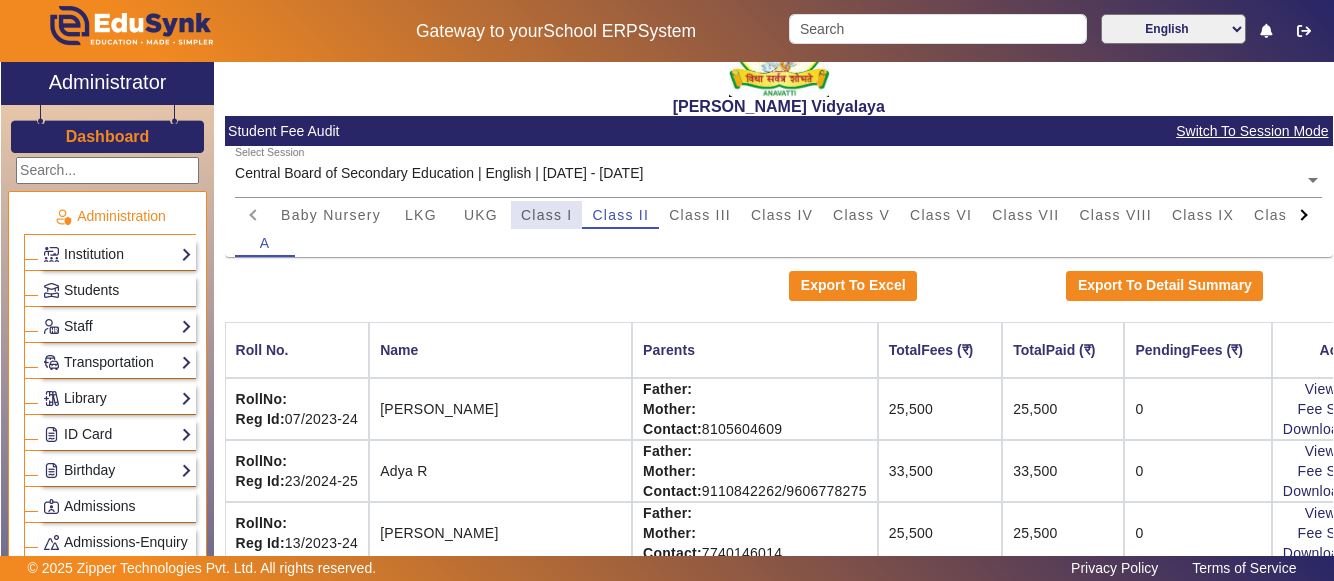 click on "Class I" at bounding box center (547, 215) 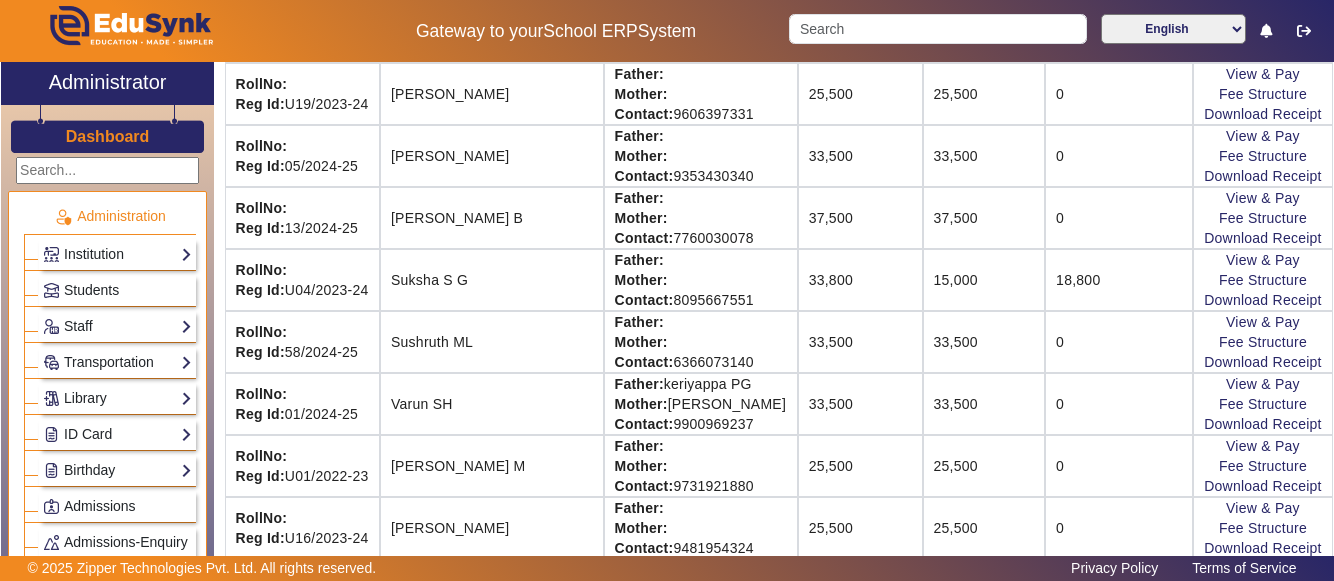 scroll, scrollTop: 1574, scrollLeft: 0, axis: vertical 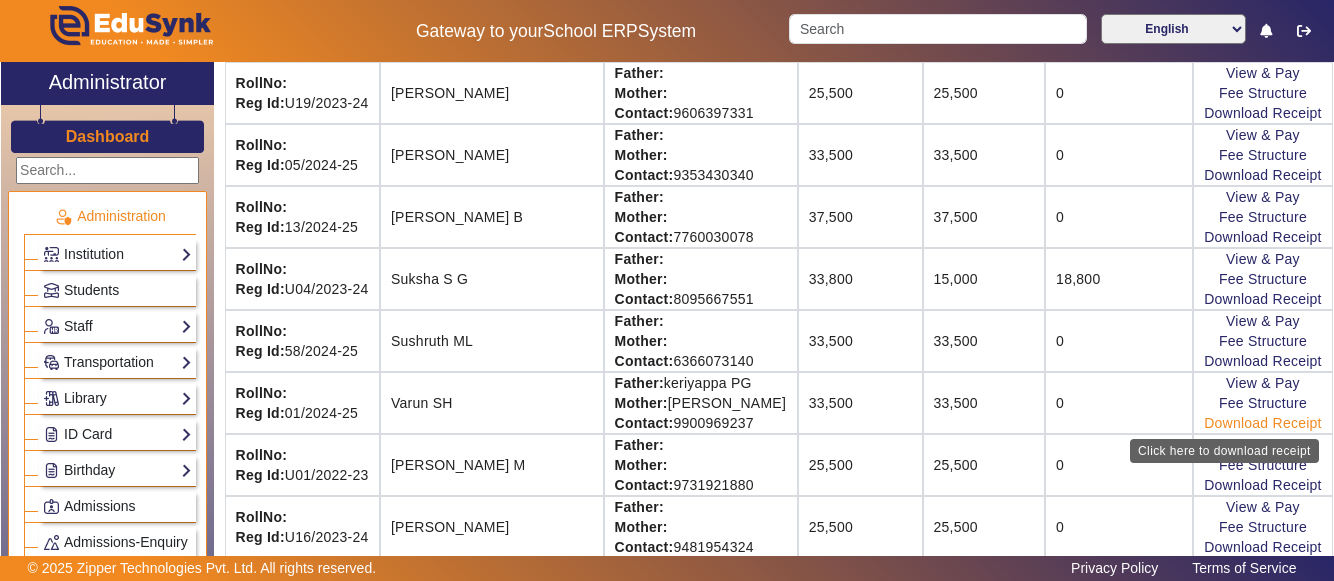 click on "Download Receipt" 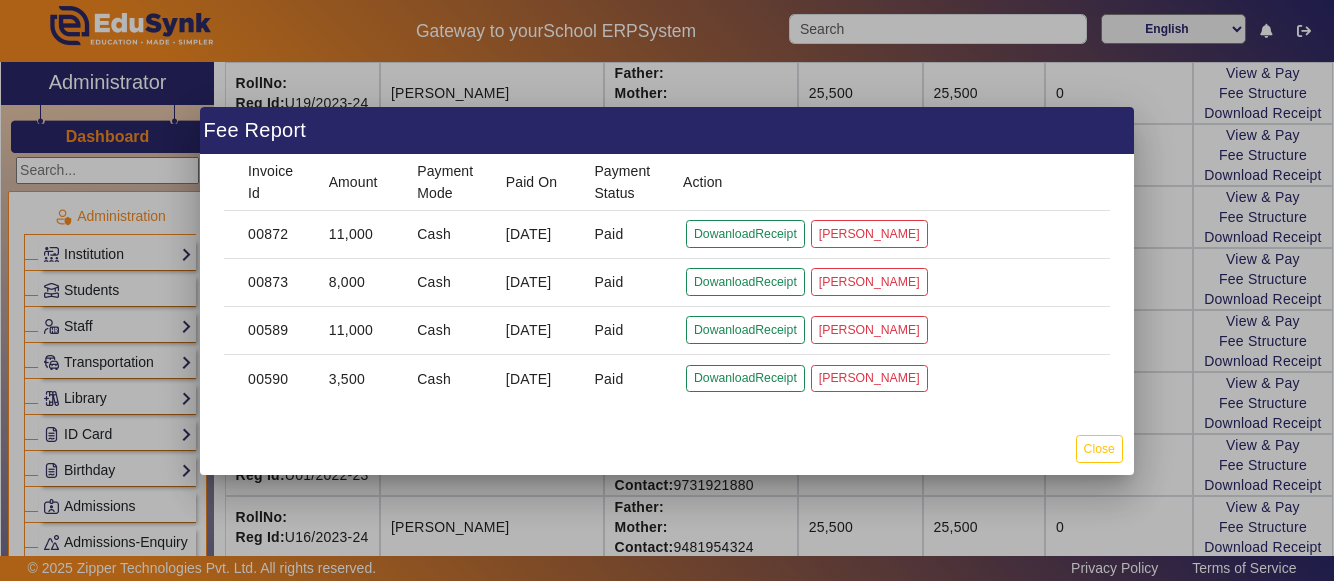 click at bounding box center (667, 290) 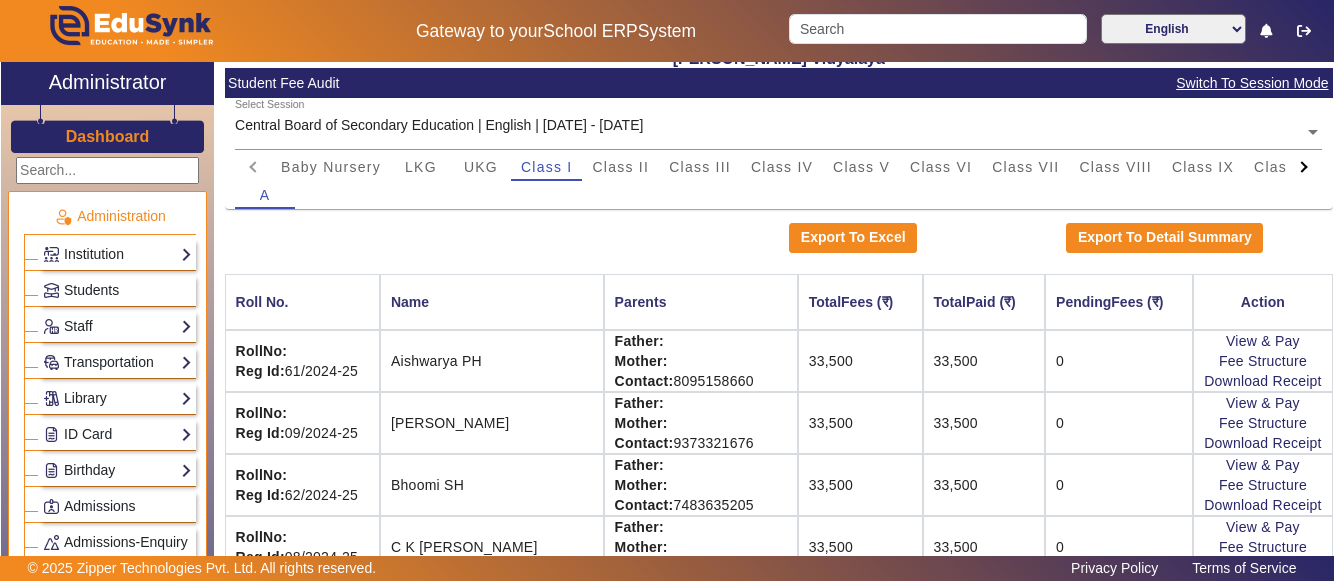 scroll, scrollTop: 120, scrollLeft: 0, axis: vertical 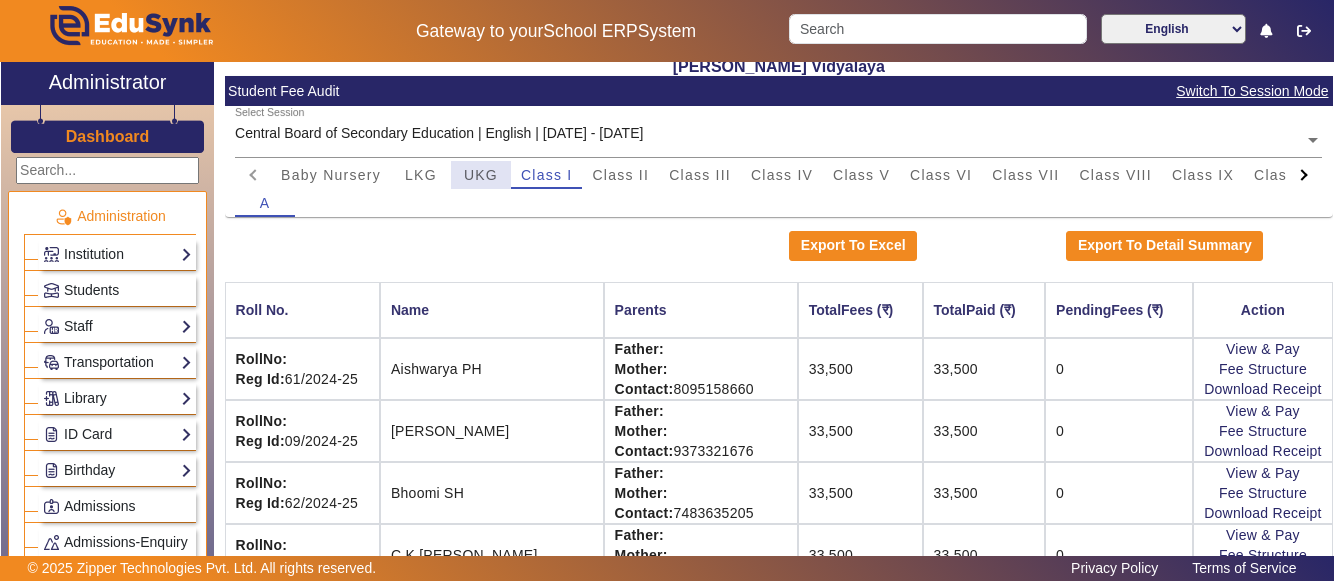 click on "UKG" at bounding box center [481, 175] 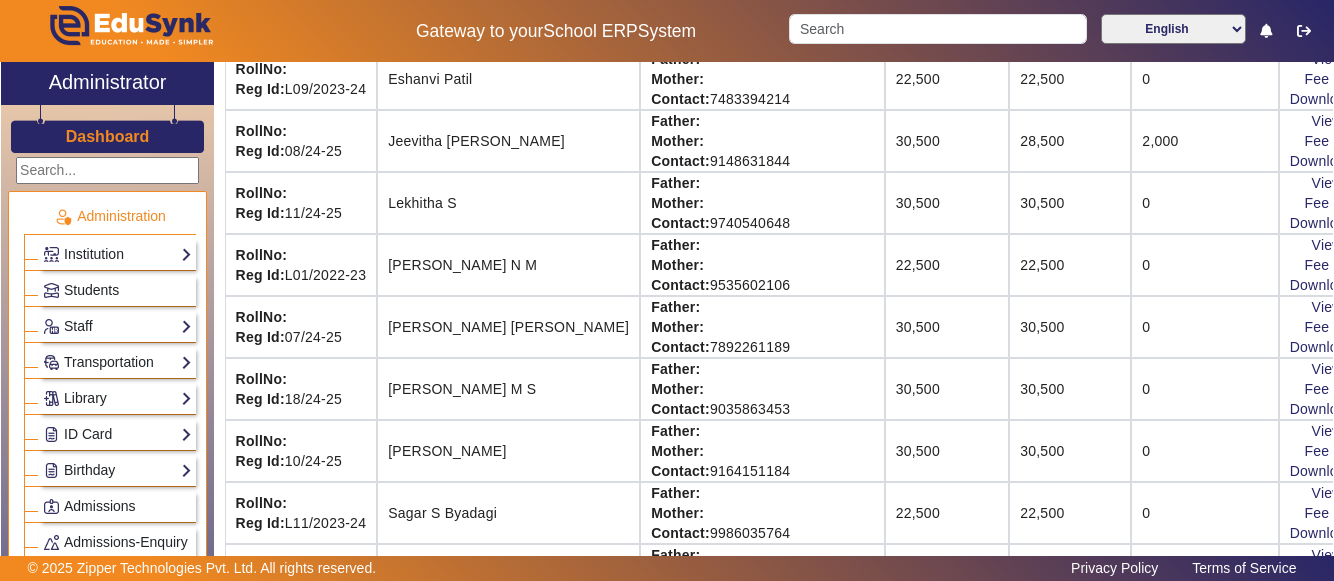 scroll, scrollTop: 760, scrollLeft: 0, axis: vertical 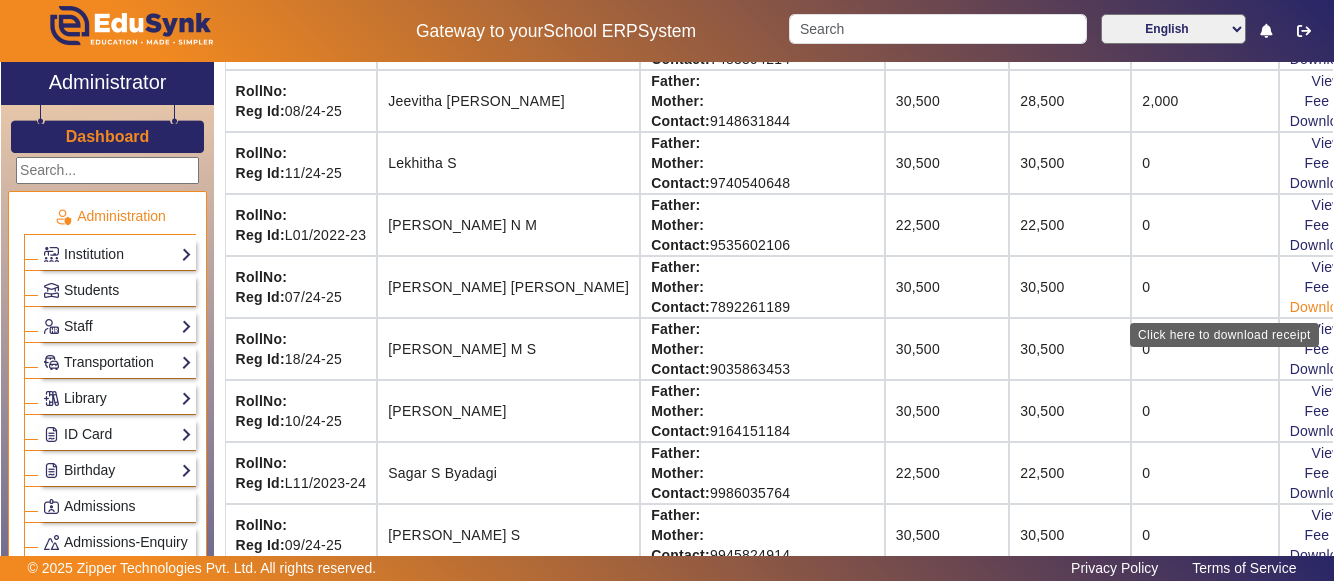 click on "Download Receipt" 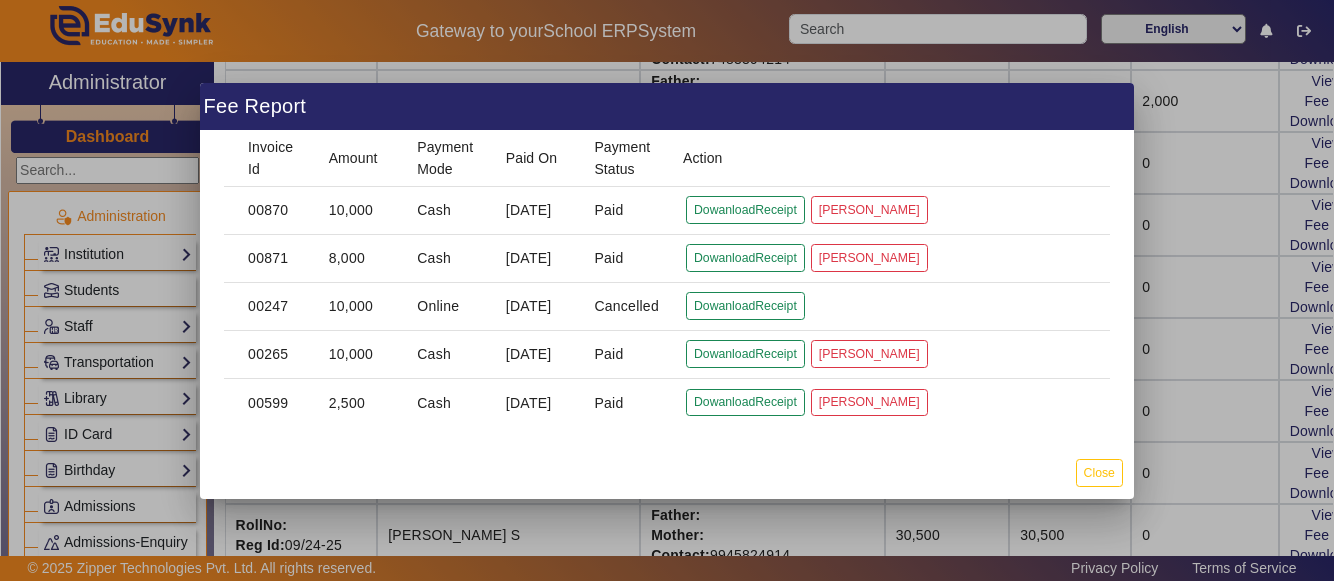 click at bounding box center [667, 290] 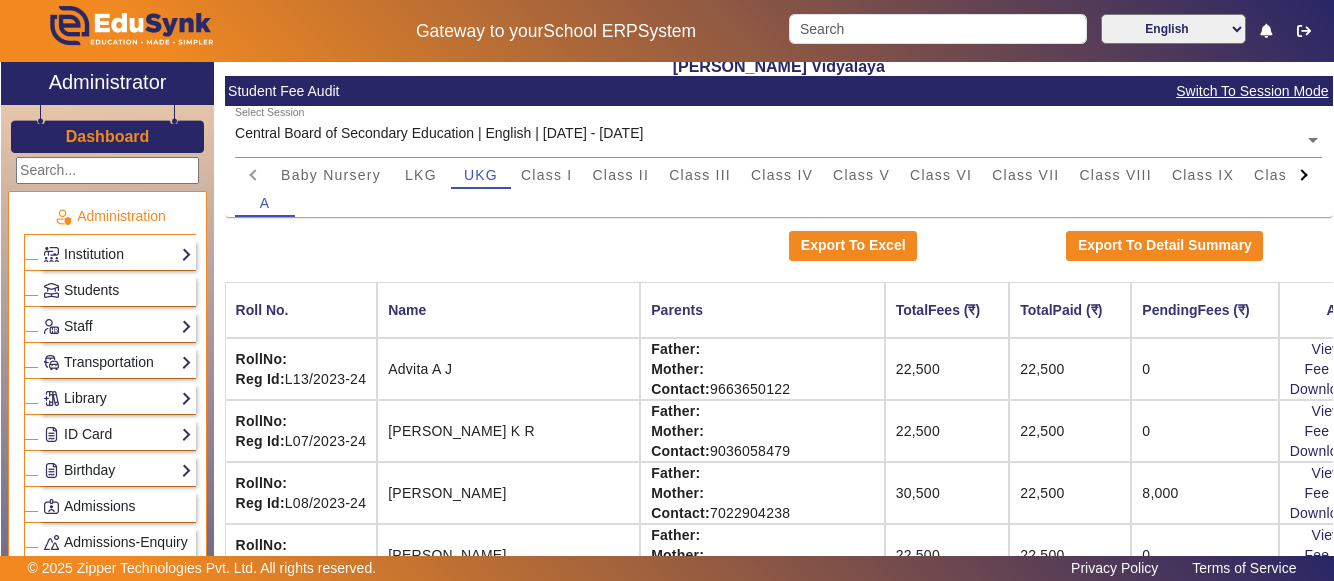 scroll, scrollTop: 54, scrollLeft: 0, axis: vertical 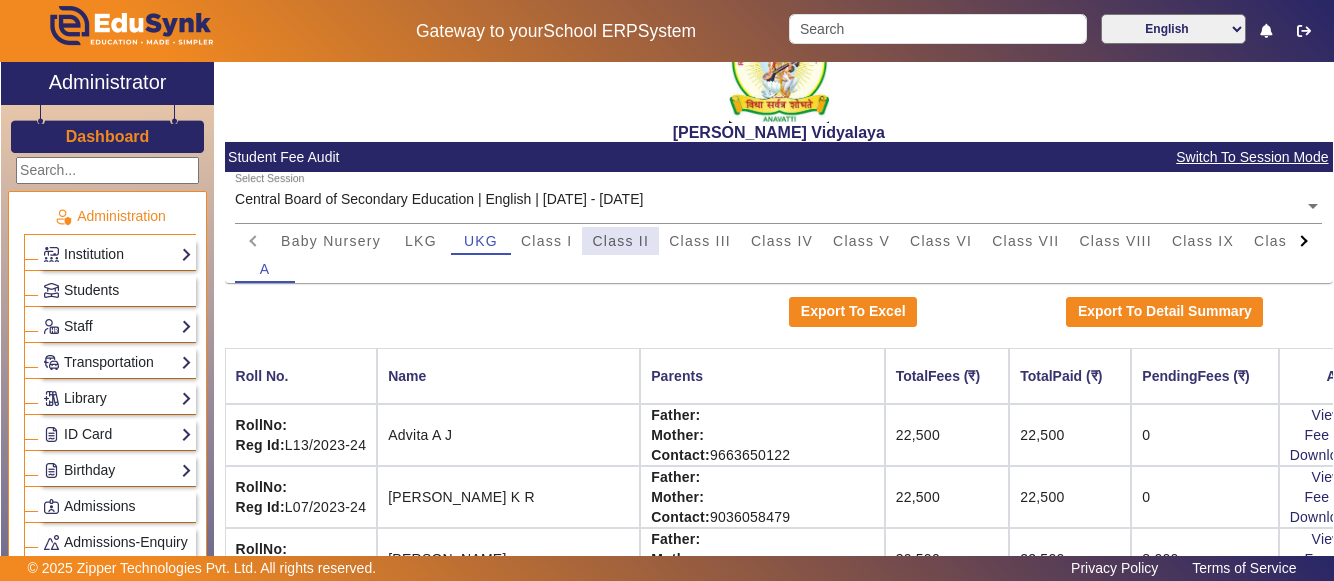 click on "Class II" at bounding box center (620, 241) 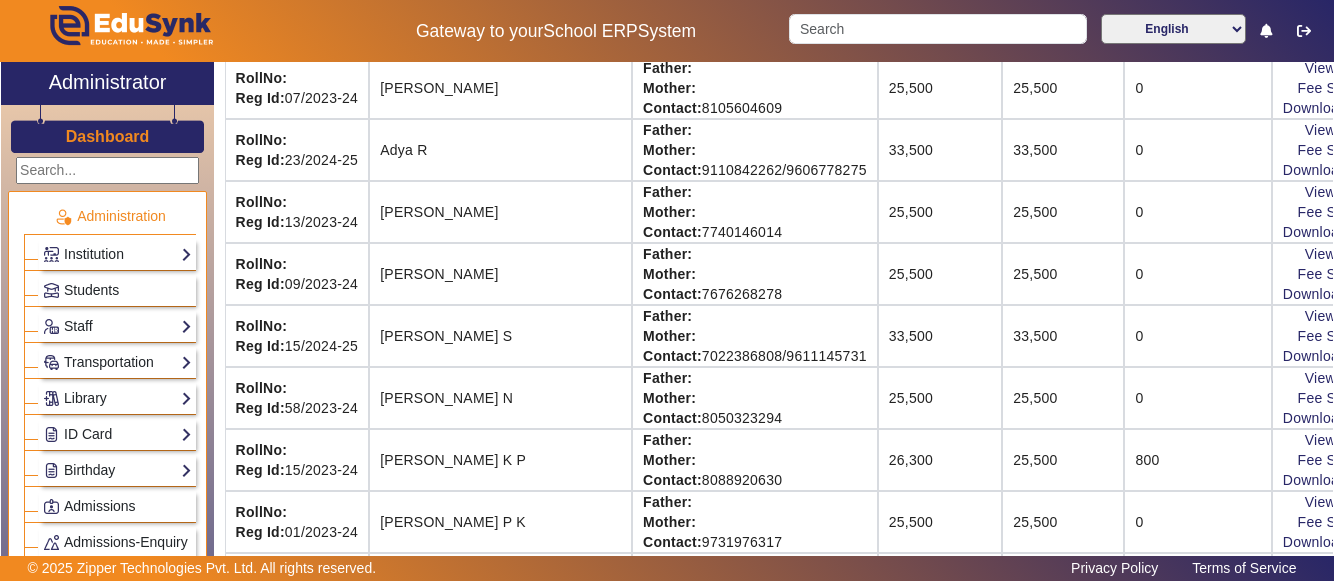scroll, scrollTop: 413, scrollLeft: 0, axis: vertical 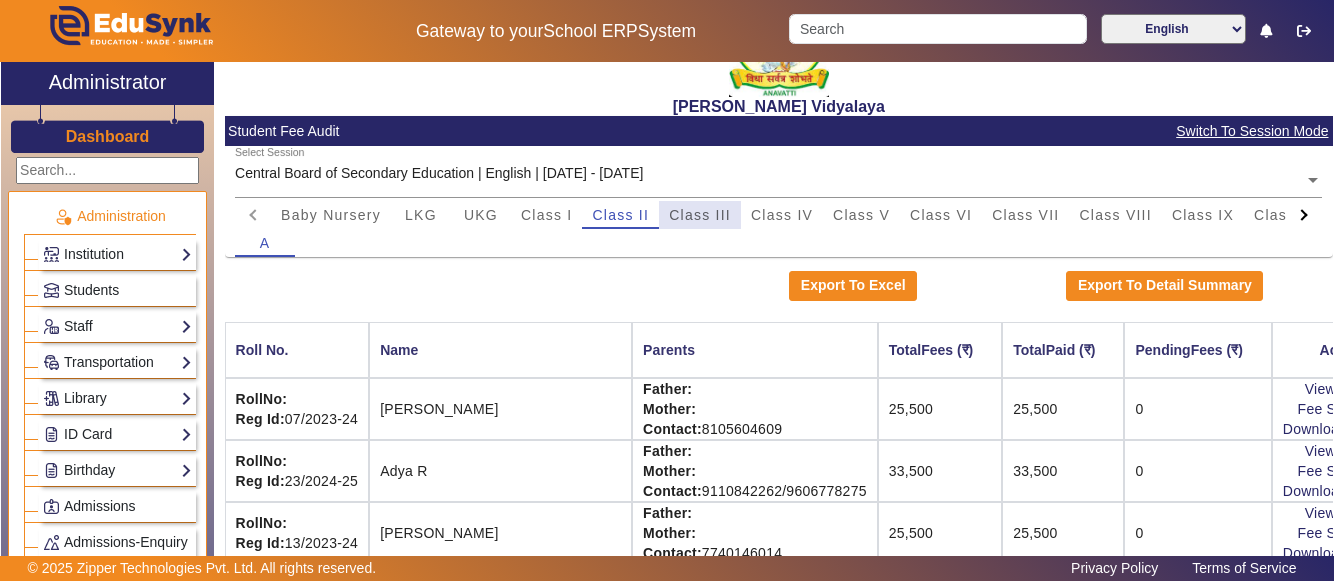 click on "Class III" at bounding box center [700, 215] 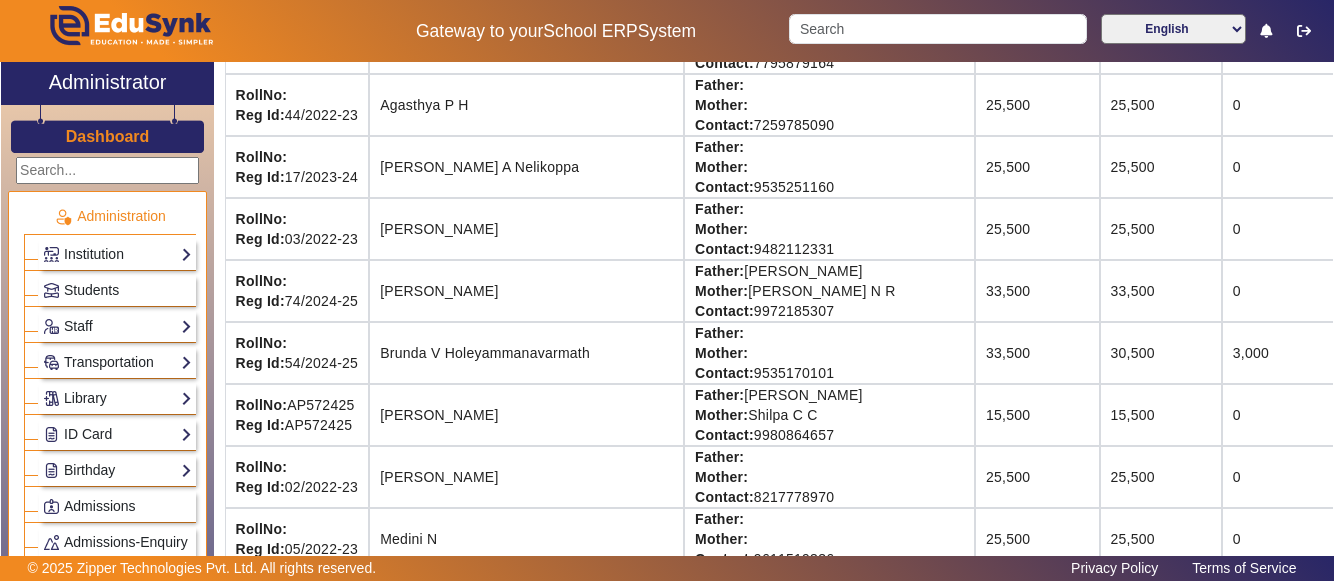 scroll, scrollTop: 454, scrollLeft: 0, axis: vertical 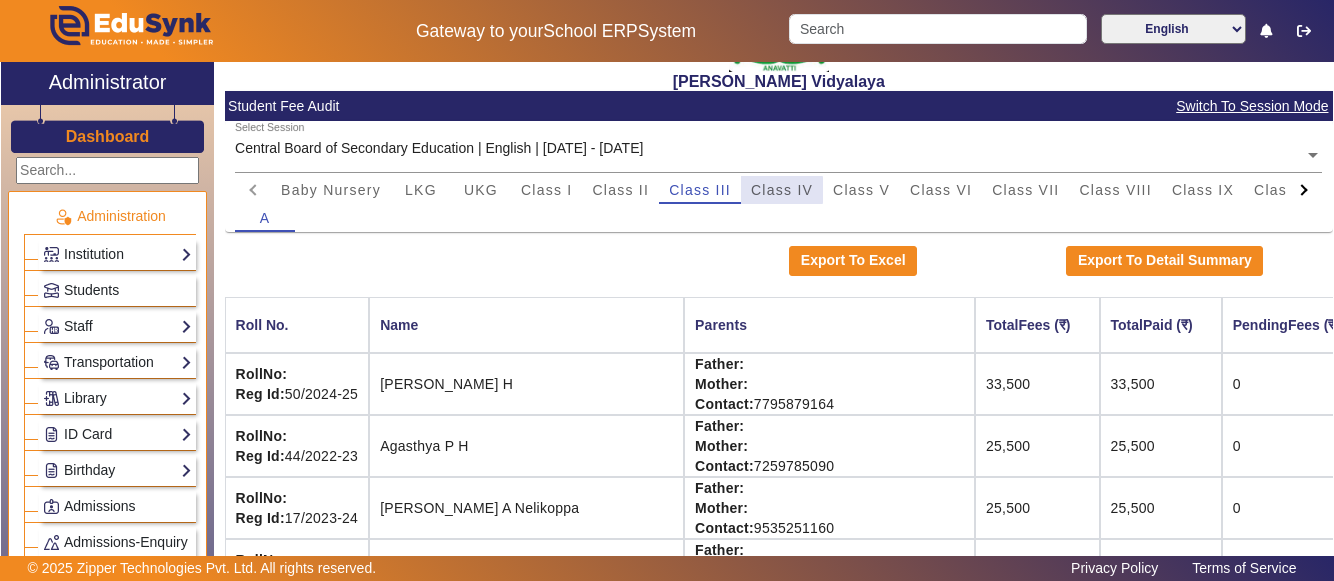 click on "Class IV" at bounding box center (782, 190) 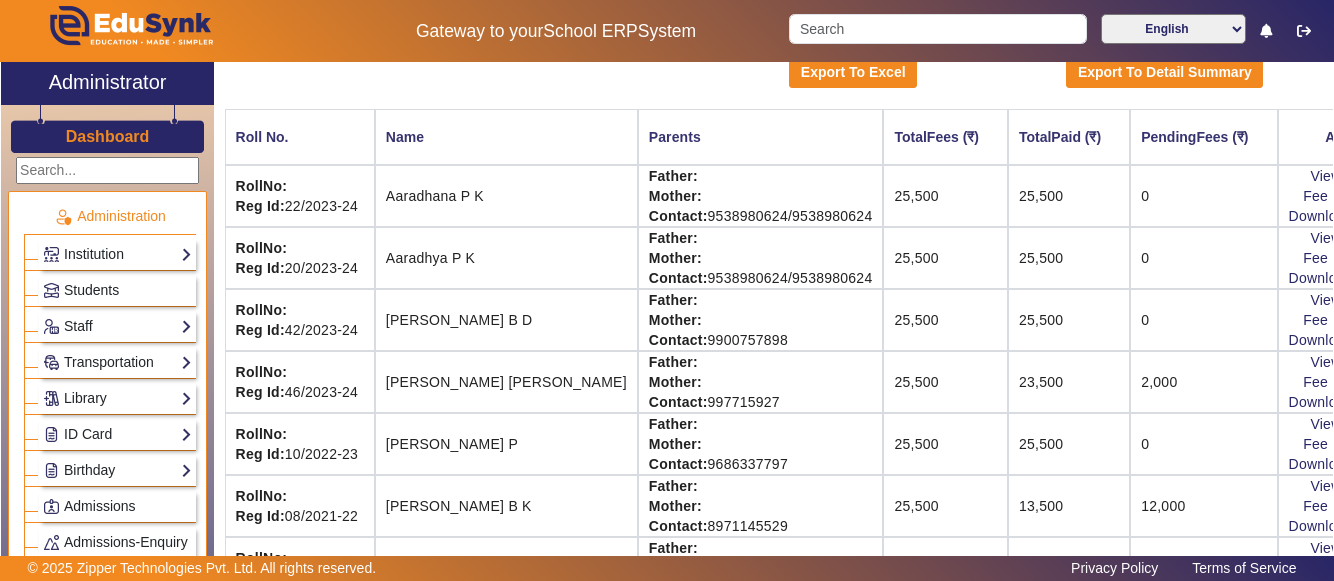scroll, scrollTop: 305, scrollLeft: 0, axis: vertical 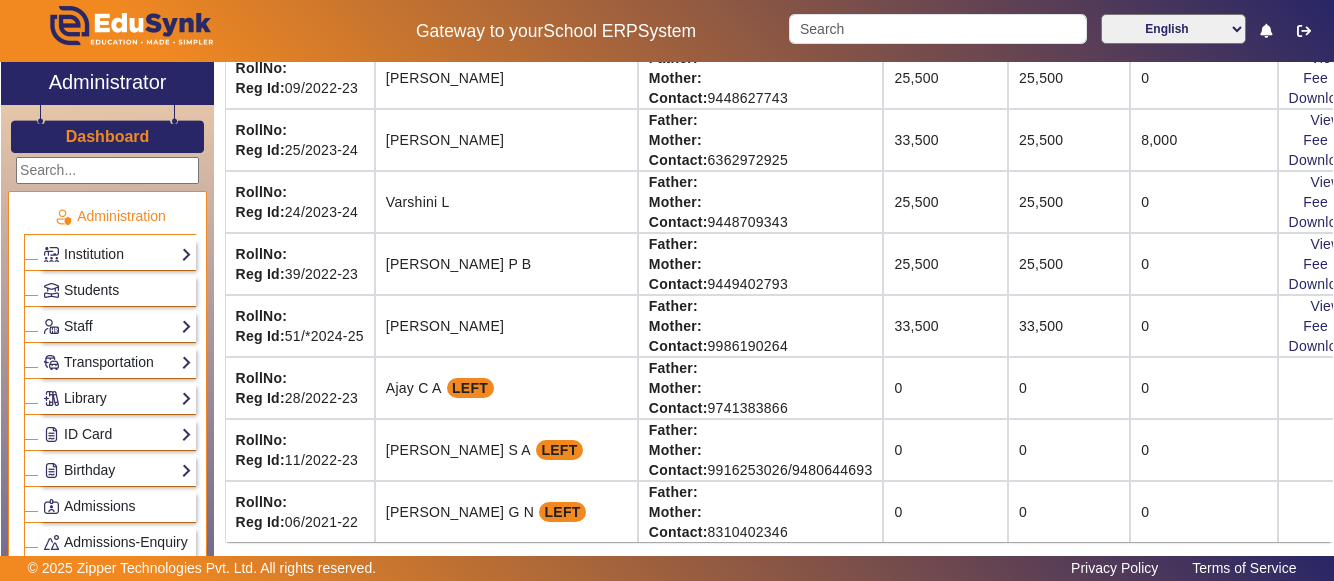 click on "X Administrator Dashboard Administration  Institution  Institution Details   Session Configuration   Classes/Batches   Subjects  Students Staff  Teachers   Non Teaching Staff   Driver   Support Staff  Transportation  Overview   Vehicle Directory   Routes   Trip Record  Library  Overview   Configuration   Book Lists   Issue a Book   List of Books Issued   Card   Penalties  ID Card  Students   Teachers   Non Teaching Staff   Template  Birthday  Students  Admissions Admissions-Enquiry Front Desk  Visitors Book   Postal Receipt   Postal Dispatch   Phone Call Logs   Complaint Book  Report  Import History   App Invites   Other Reports  Inventory Gallery  List   Add  Notice Board  List   Add  Certificates  Certificates   TC   Bonafide  User Settings  Roles   Users  Settings  Biometric   Configuration   Live Class Setup   Bank Account   Chat Settings   Sequence   Change Password   Subscription  Promotion Profile Photo  Add Profile Photo   Profile Photo List  Academics  TimeTable  Assign Teacher   Academic Calendar  A" 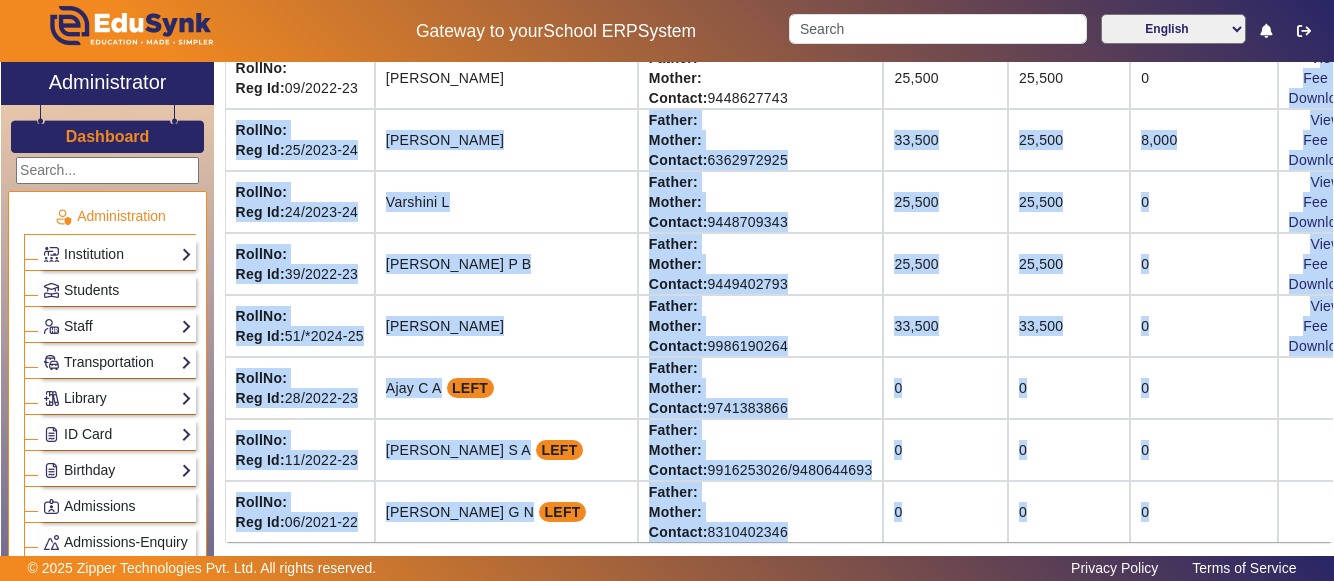 drag, startPoint x: 1333, startPoint y: 67, endPoint x: 1307, endPoint y: 64, distance: 26.172504 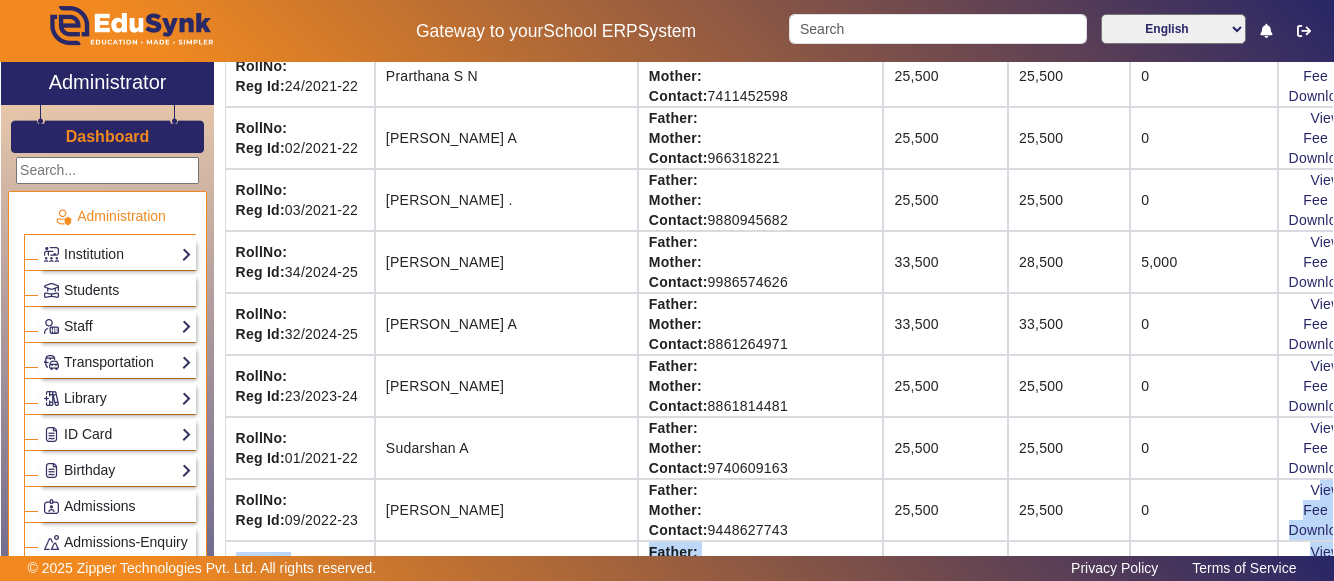 scroll, scrollTop: 1035, scrollLeft: 0, axis: vertical 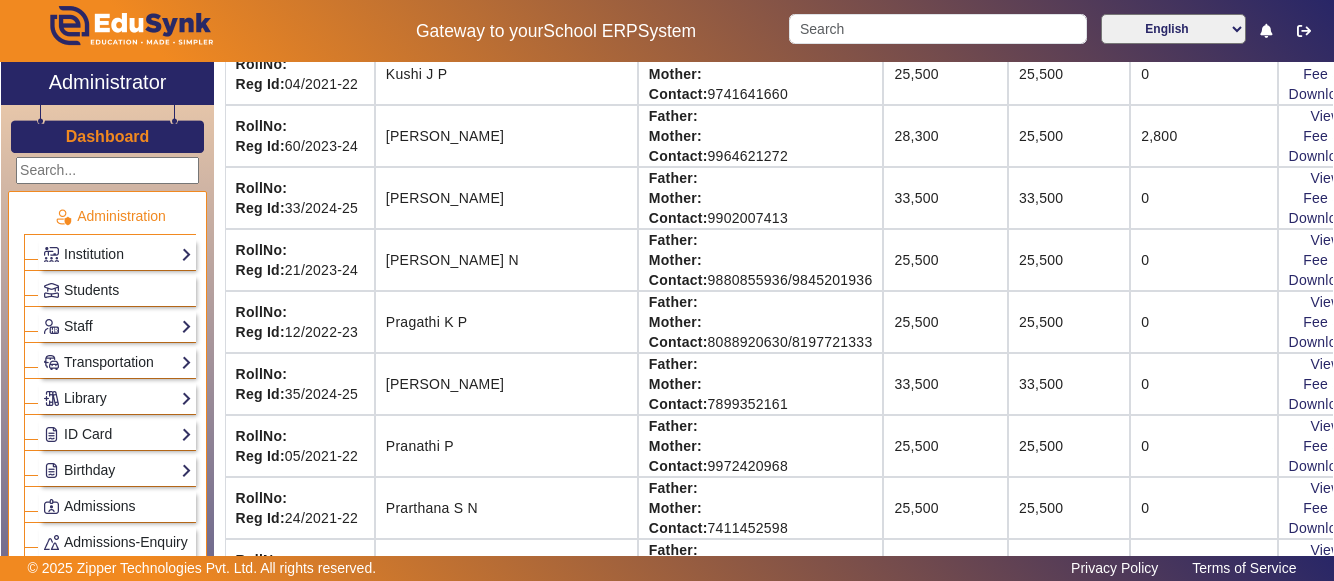 click on "0" 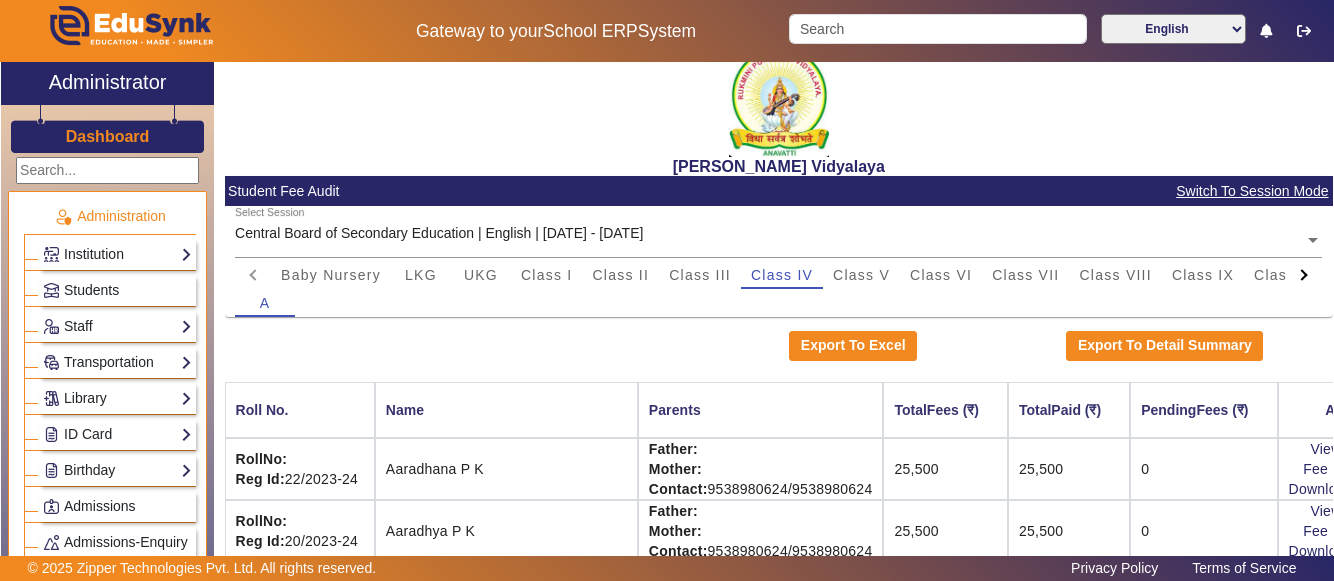 scroll, scrollTop: 0, scrollLeft: 0, axis: both 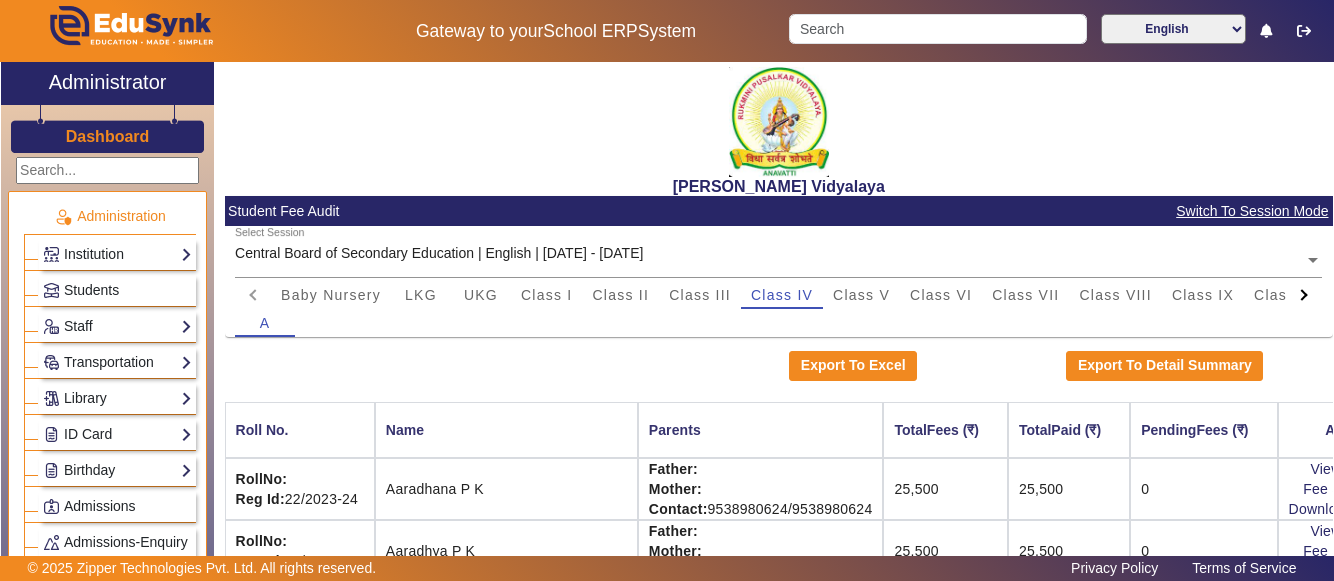 click on "A" at bounding box center (778, 323) 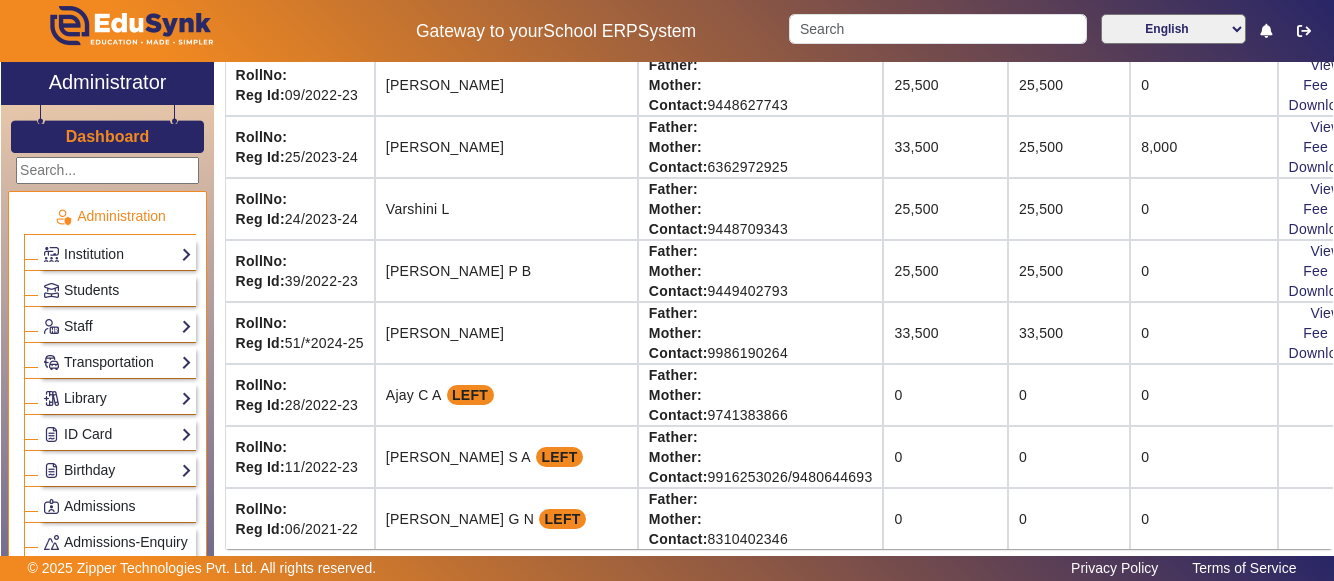 scroll, scrollTop: 1899, scrollLeft: 0, axis: vertical 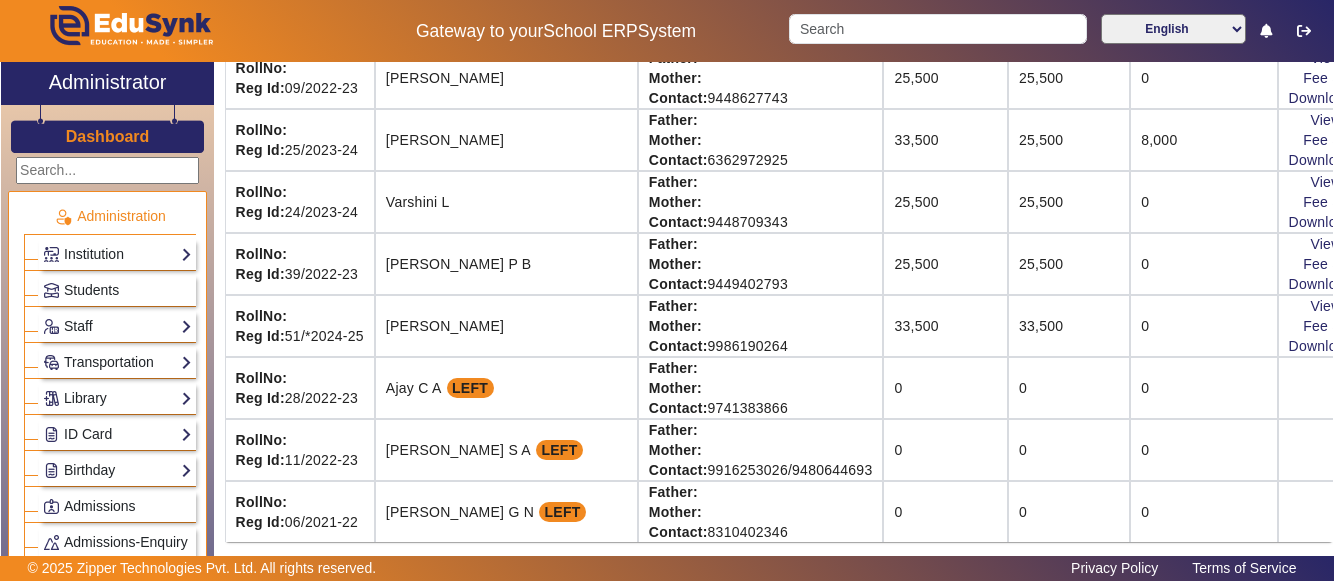 click on "X Administrator Dashboard Administration  Institution  Institution Details   Session Configuration   Classes/Batches   Subjects  Students Staff  Teachers   Non Teaching Staff   Driver   Support Staff  Transportation  Overview   Vehicle Directory   Routes   Trip Record  Library  Overview   Configuration   Book Lists   Issue a Book   List of Books Issued   Card   Penalties  ID Card  Students   Teachers   Non Teaching Staff   Template  Birthday  Students  Admissions Admissions-Enquiry Front Desk  Visitors Book   Postal Receipt   Postal Dispatch   Phone Call Logs   Complaint Book  Report  Import History   App Invites   Other Reports  Inventory Gallery  List   Add  Notice Board  List   Add  Certificates  Certificates   TC   Bonafide  User Settings  Roles   Users  Settings  Biometric   Configuration   Live Class Setup   Bank Account   Chat Settings   Sequence   Change Password   Subscription  Promotion Profile Photo  Add Profile Photo   Profile Photo List  Academics  TimeTable  Assign Teacher   Academic Calendar  A" 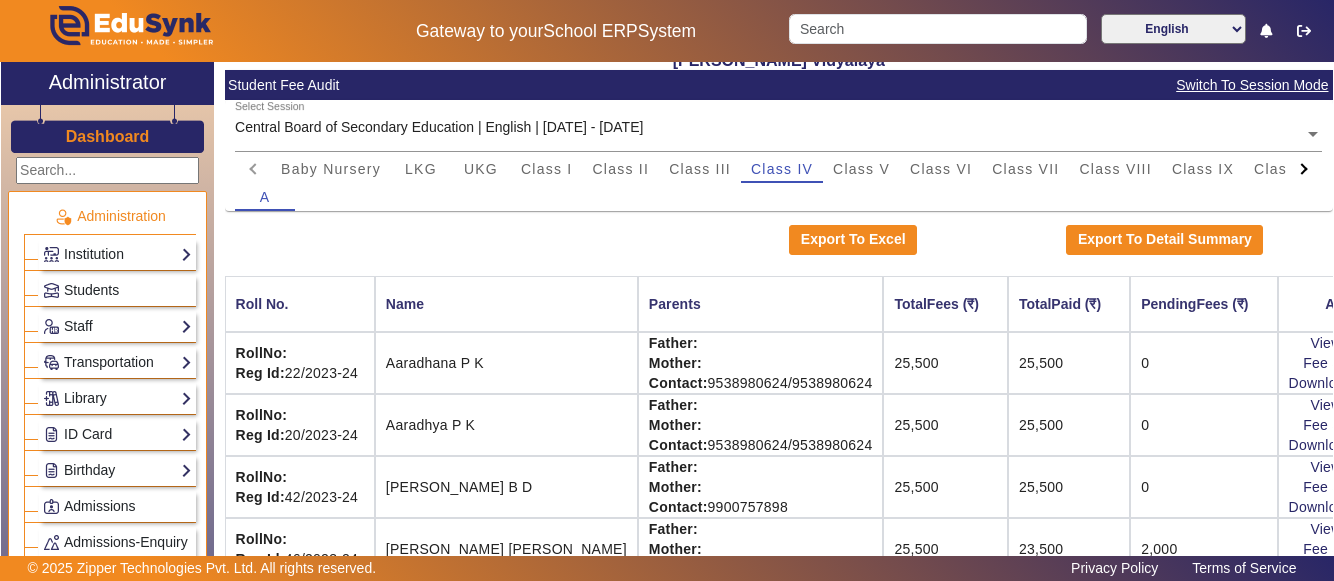 scroll, scrollTop: 0, scrollLeft: 0, axis: both 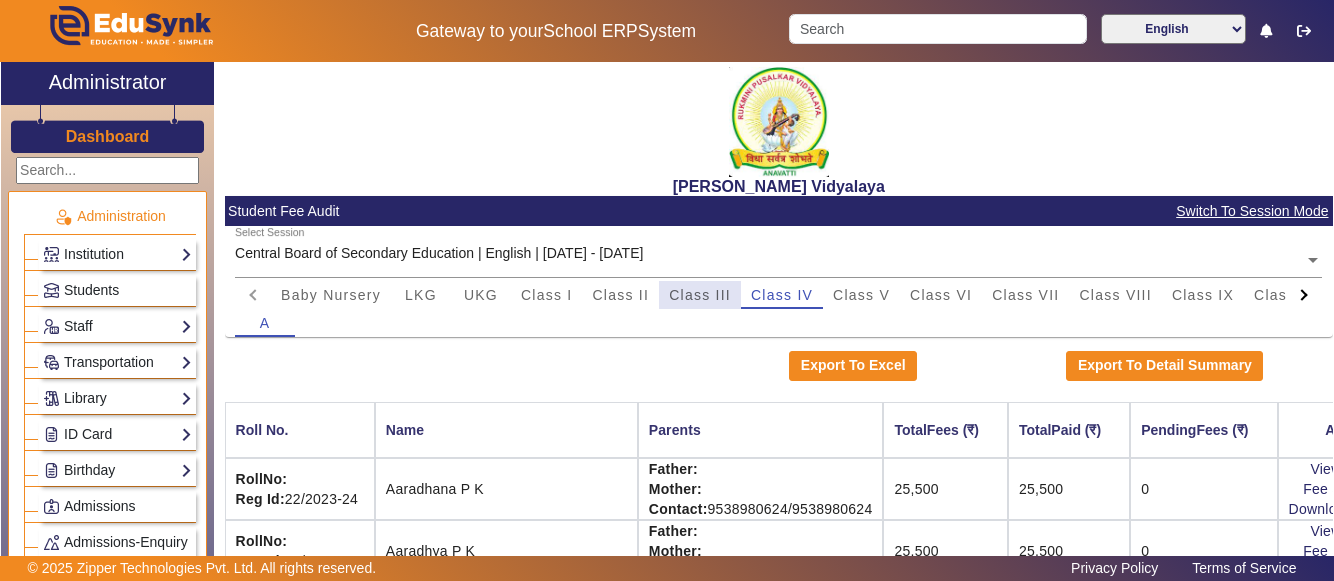 click on "Class III" at bounding box center [700, 295] 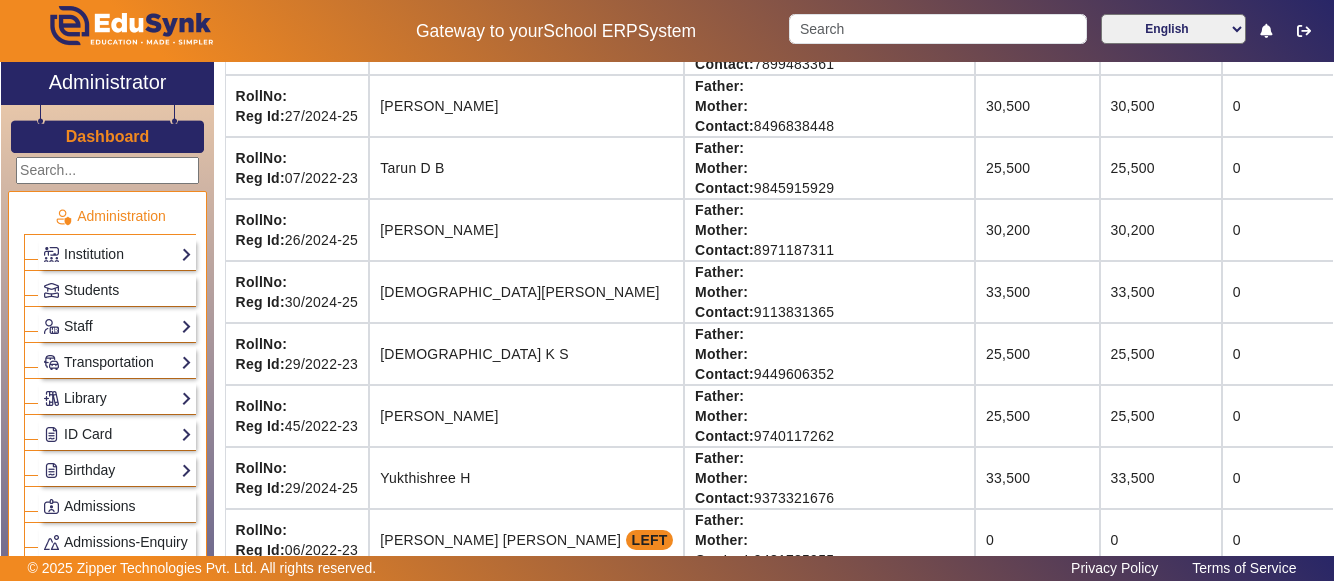 scroll, scrollTop: 1665, scrollLeft: 0, axis: vertical 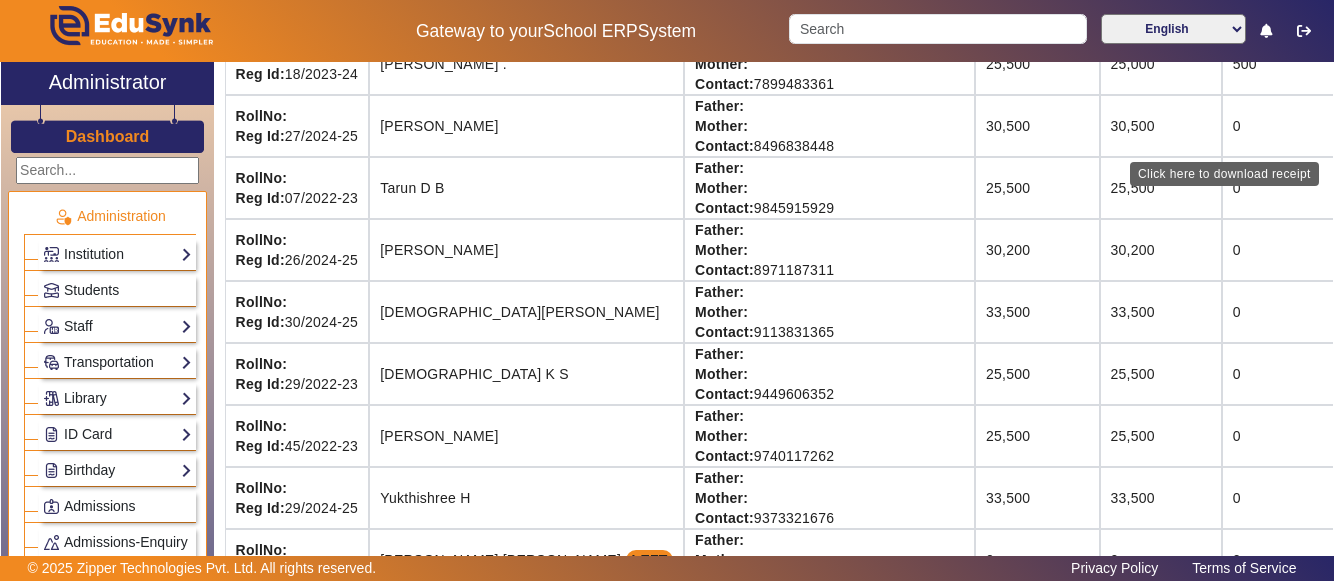 click on "Download Receipt" 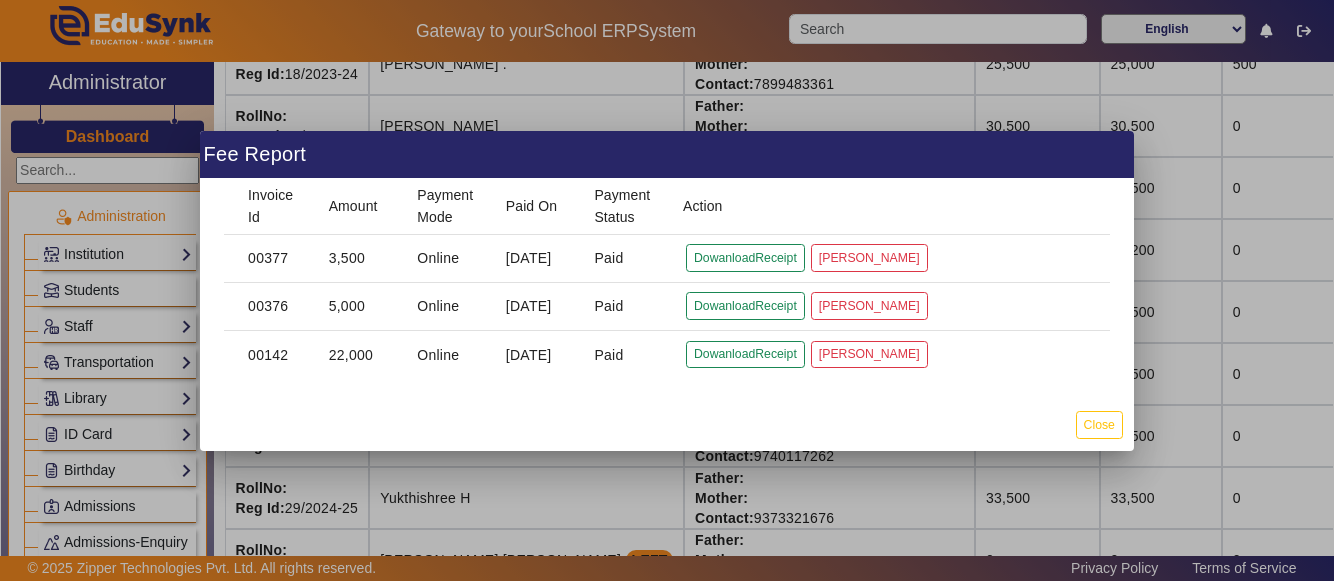 click at bounding box center [667, 290] 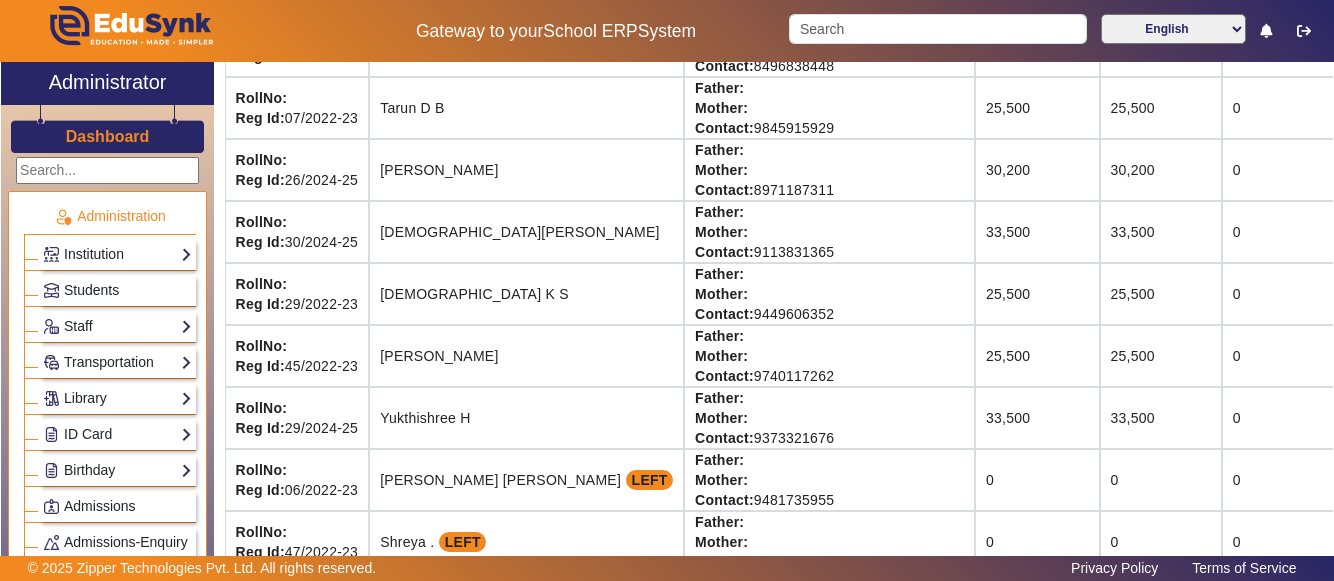 scroll, scrollTop: 1785, scrollLeft: 0, axis: vertical 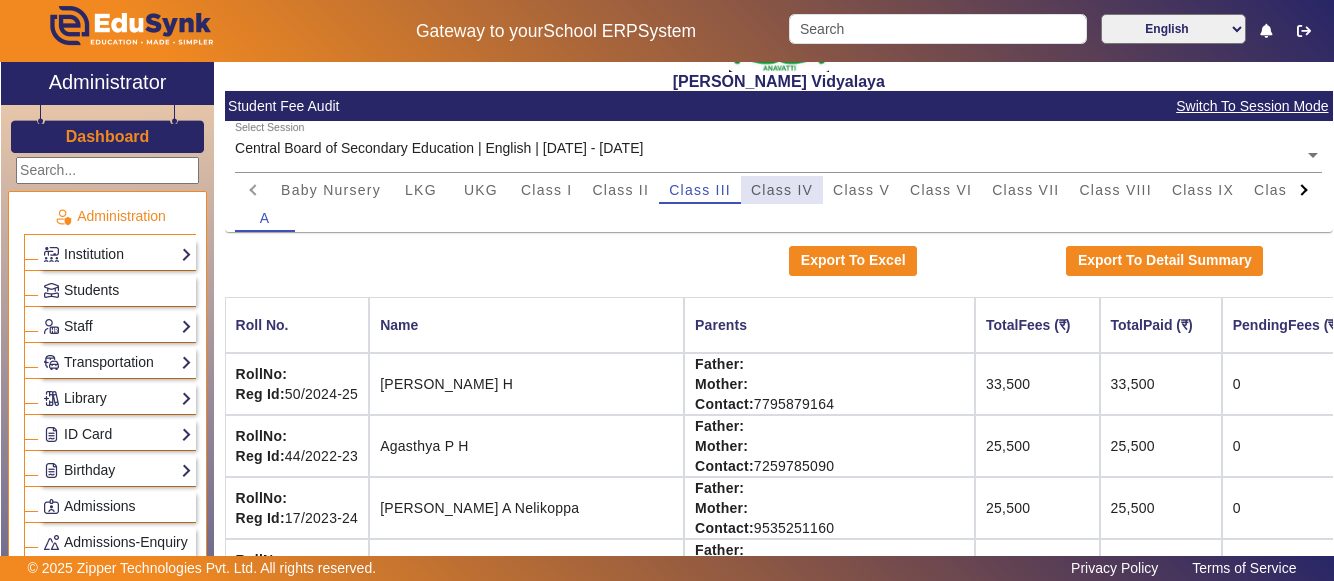 click on "Class IV" at bounding box center (782, 190) 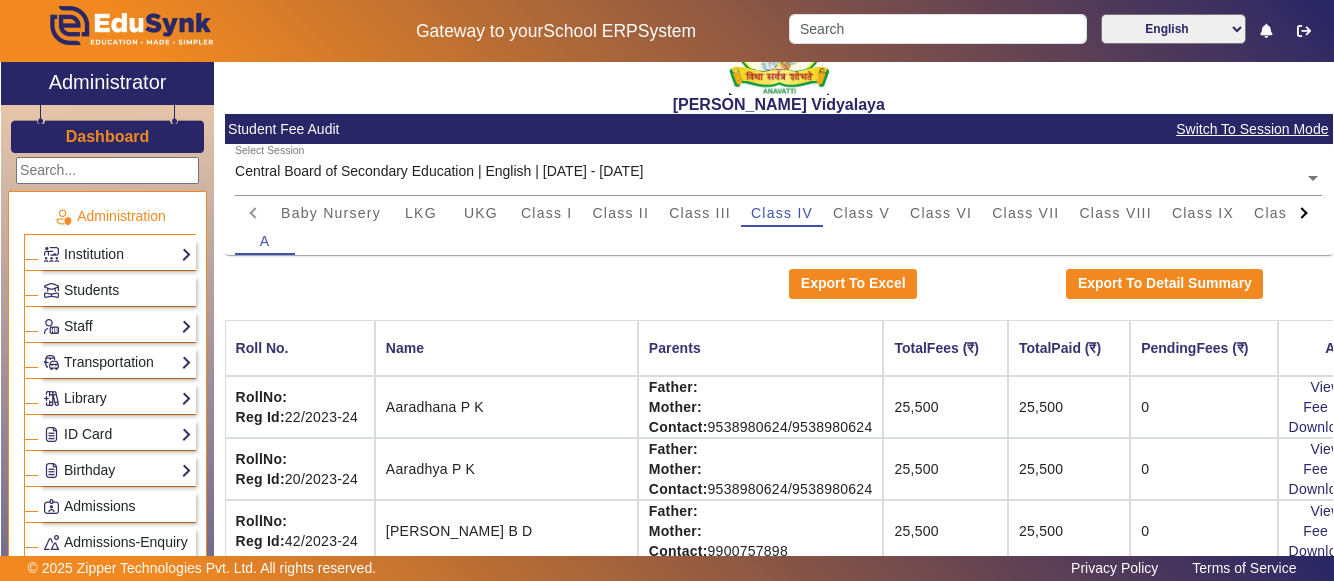 scroll, scrollTop: 65, scrollLeft: 0, axis: vertical 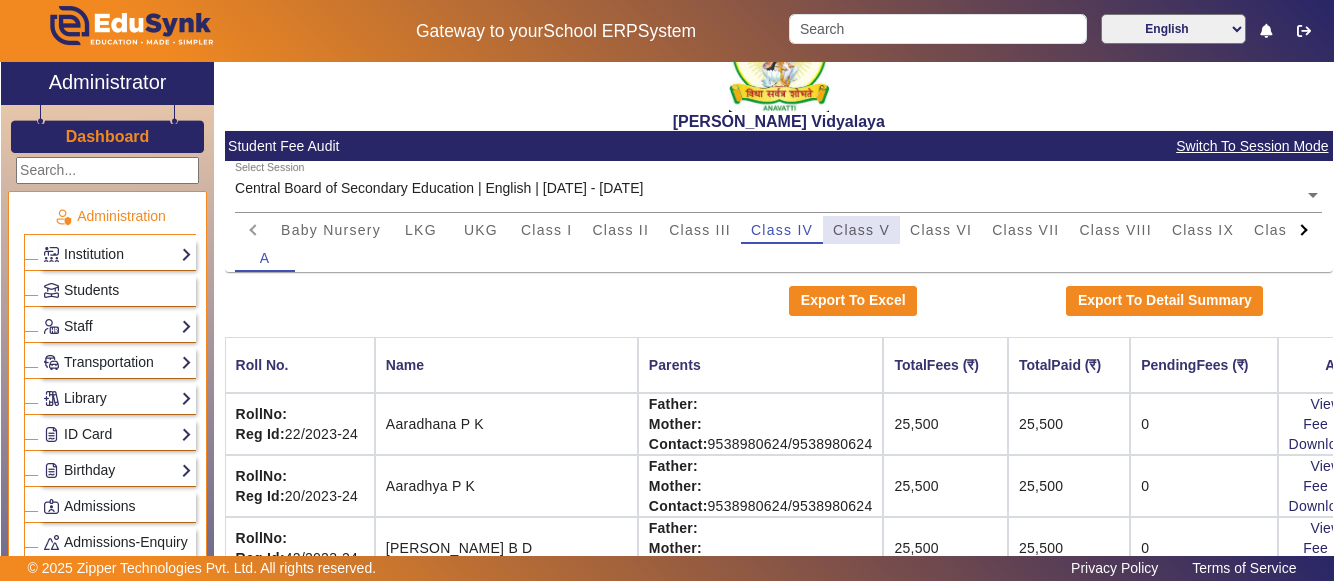click on "Class V" at bounding box center [861, 230] 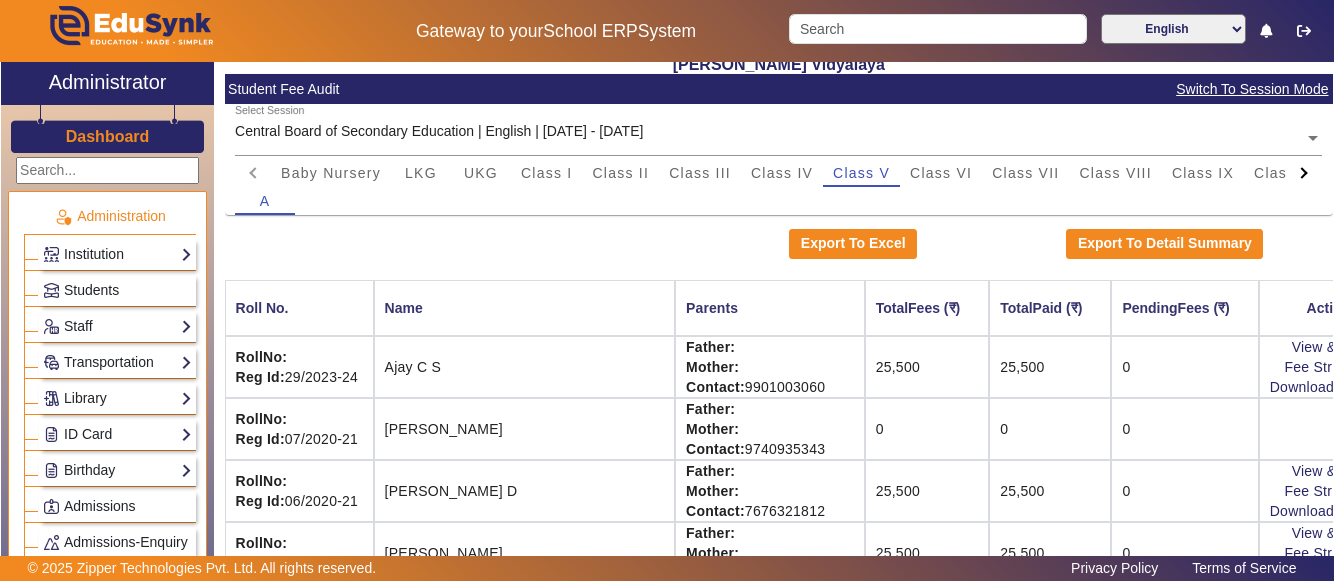 scroll, scrollTop: 121, scrollLeft: 0, axis: vertical 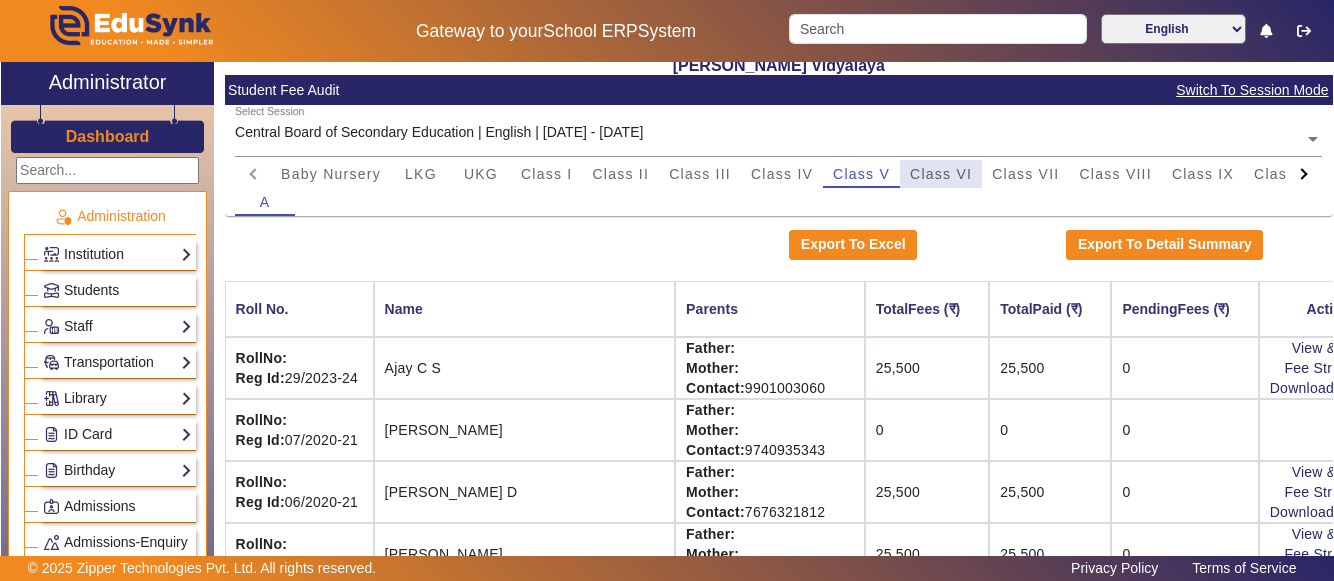 click on "Class VI" at bounding box center [941, 174] 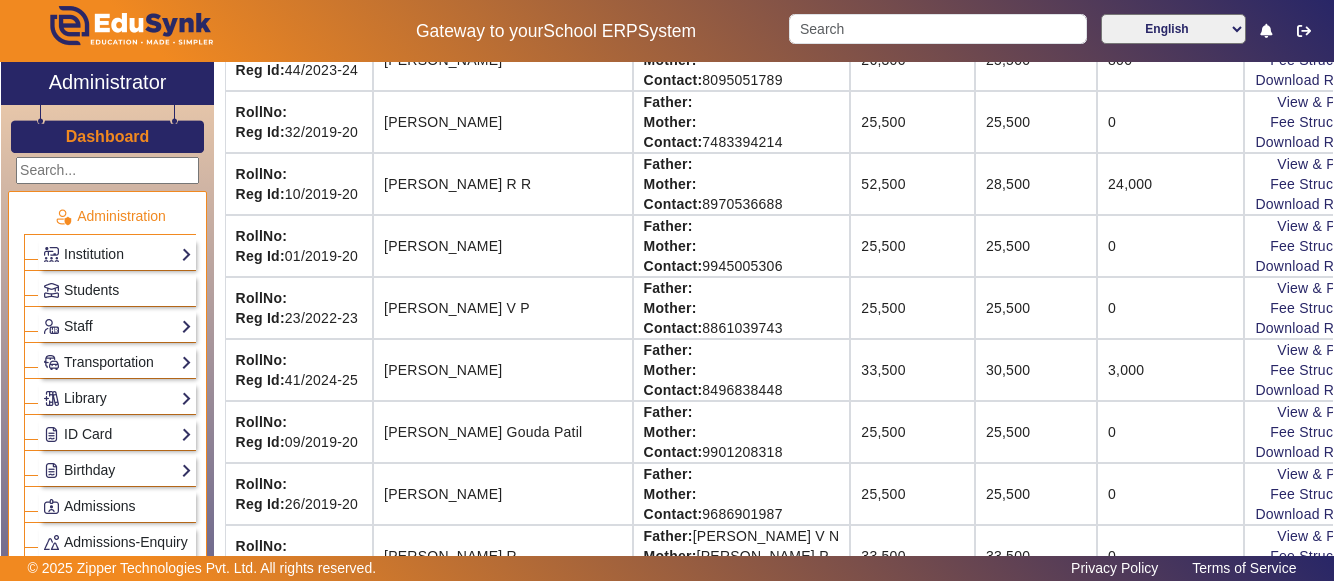 scroll, scrollTop: 441, scrollLeft: 0, axis: vertical 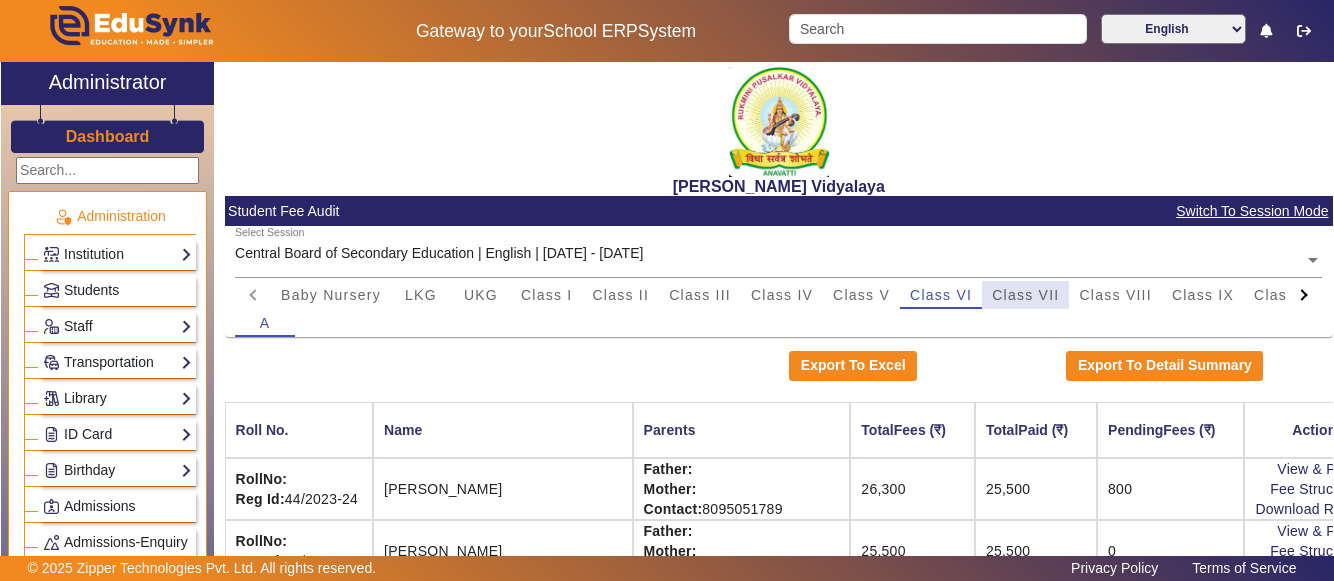 click on "Class VII" at bounding box center (1025, 295) 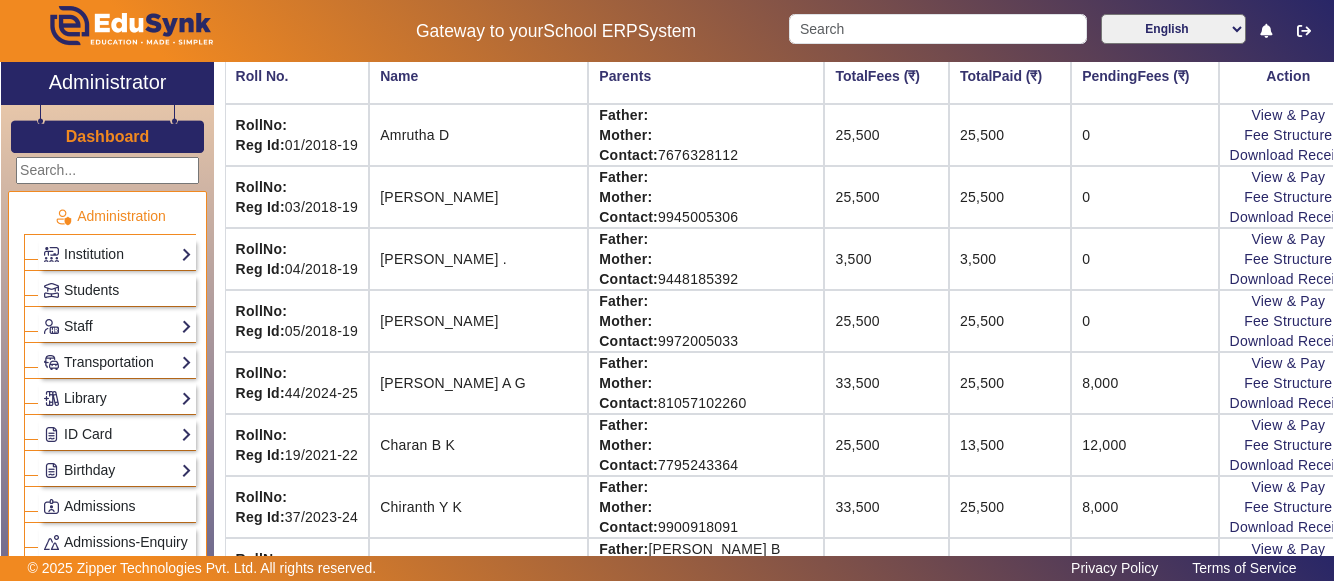scroll, scrollTop: 373, scrollLeft: 0, axis: vertical 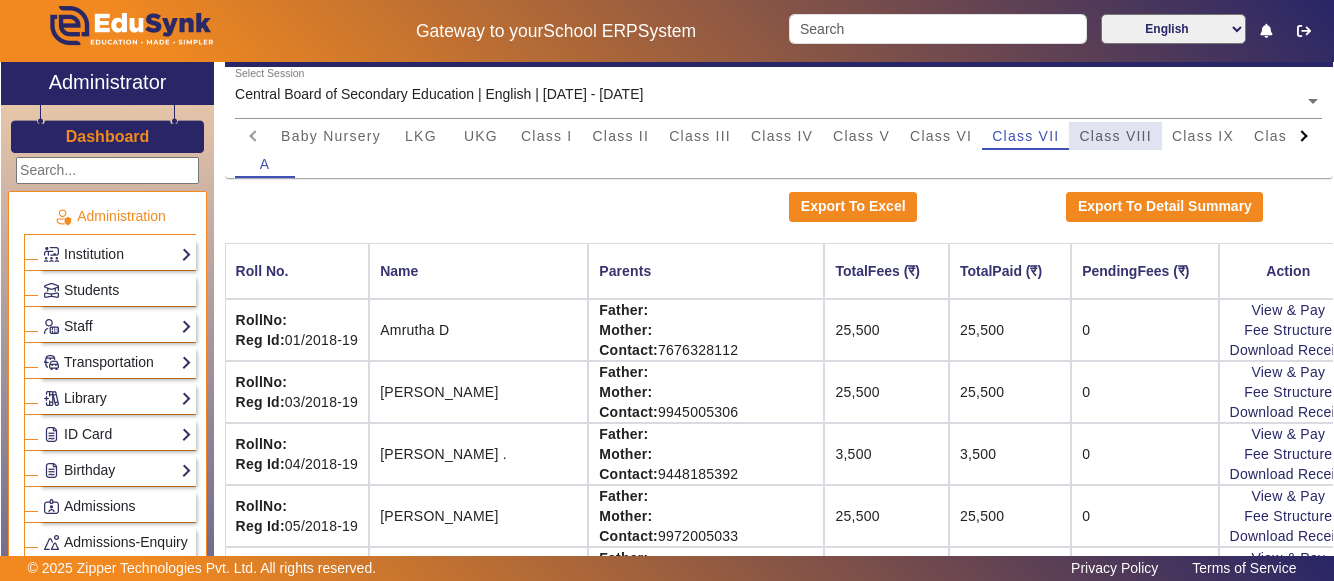 click on "Class VIII" at bounding box center (1115, 136) 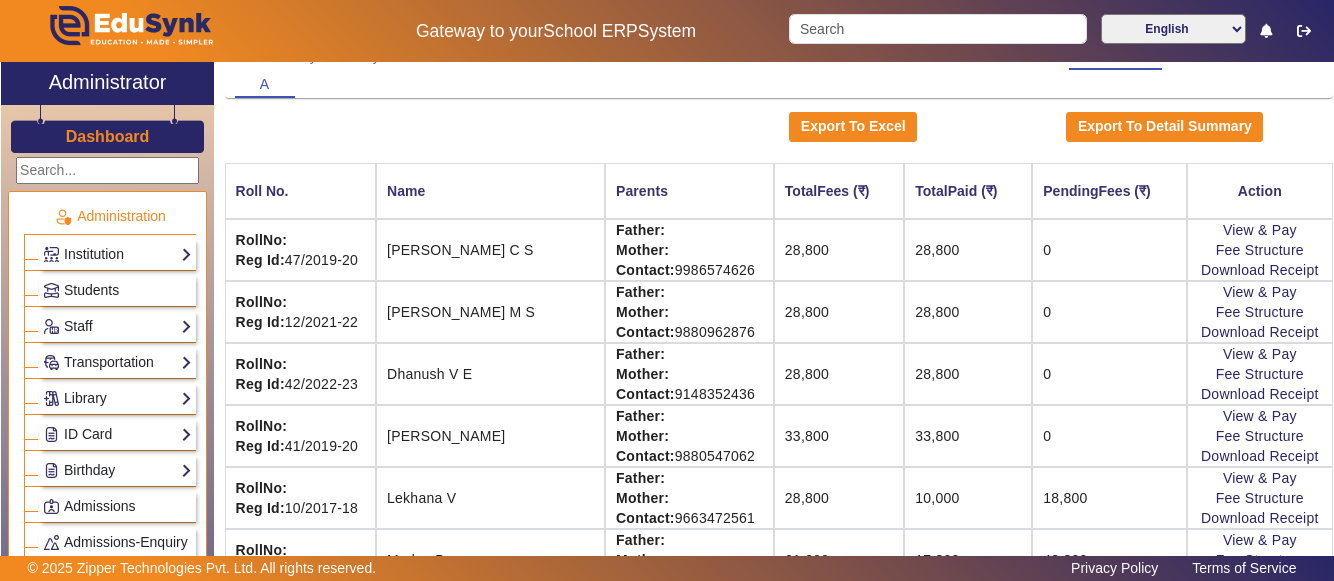 scroll, scrollTop: 279, scrollLeft: 0, axis: vertical 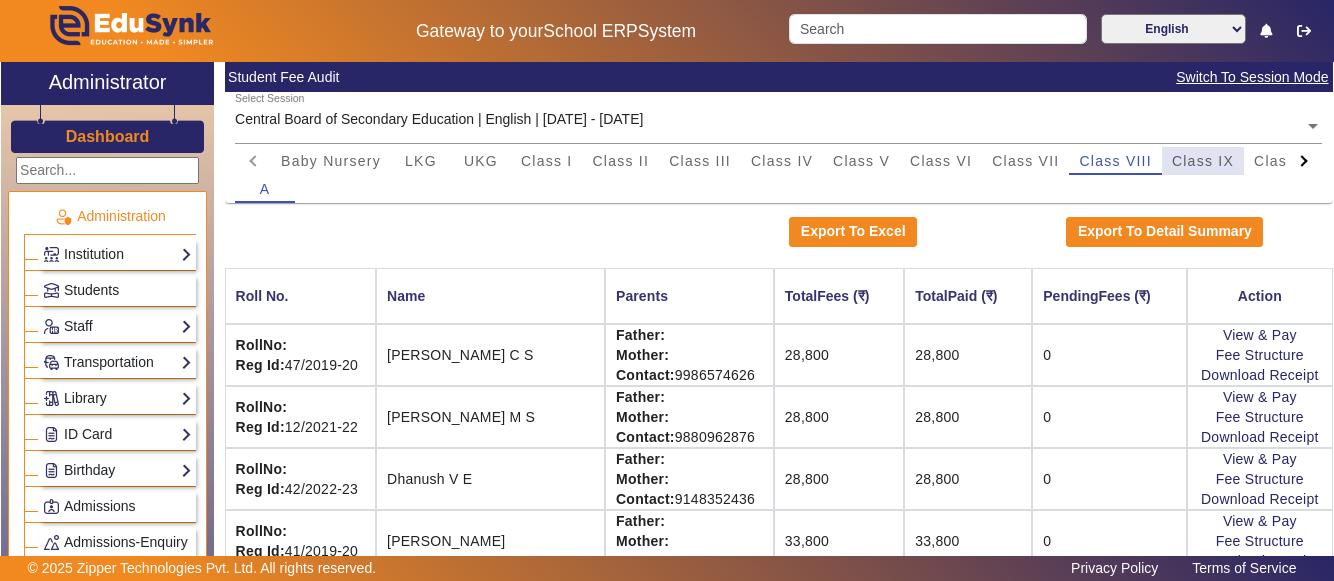 click on "Class IX" at bounding box center [1203, 161] 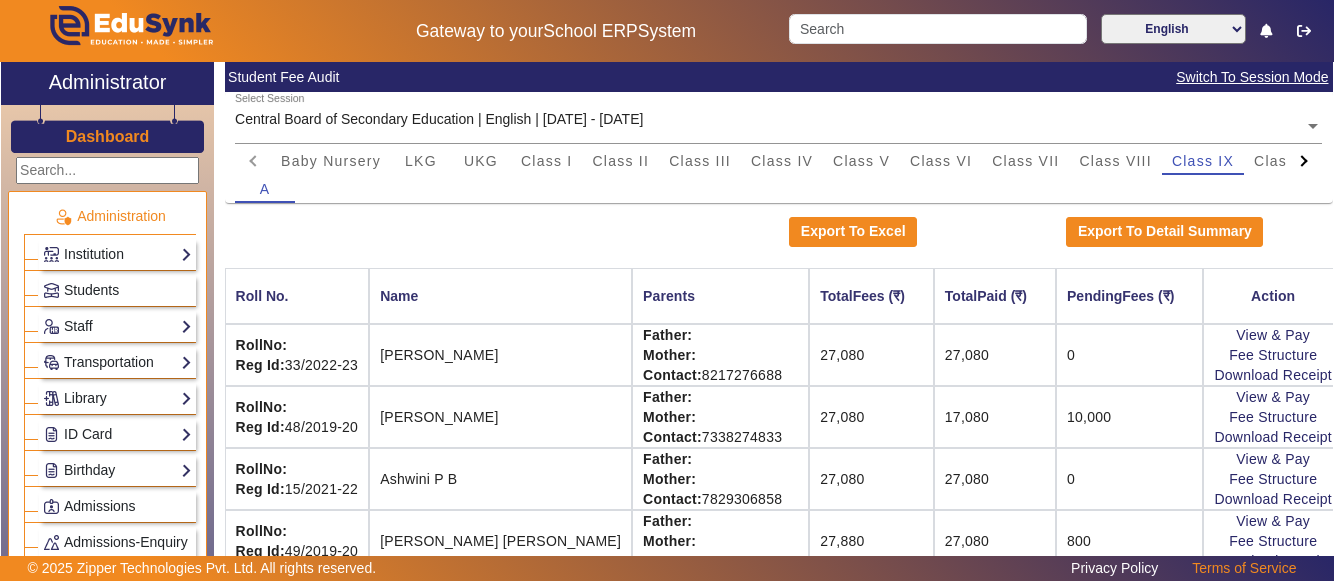 click on "Terms of Service" 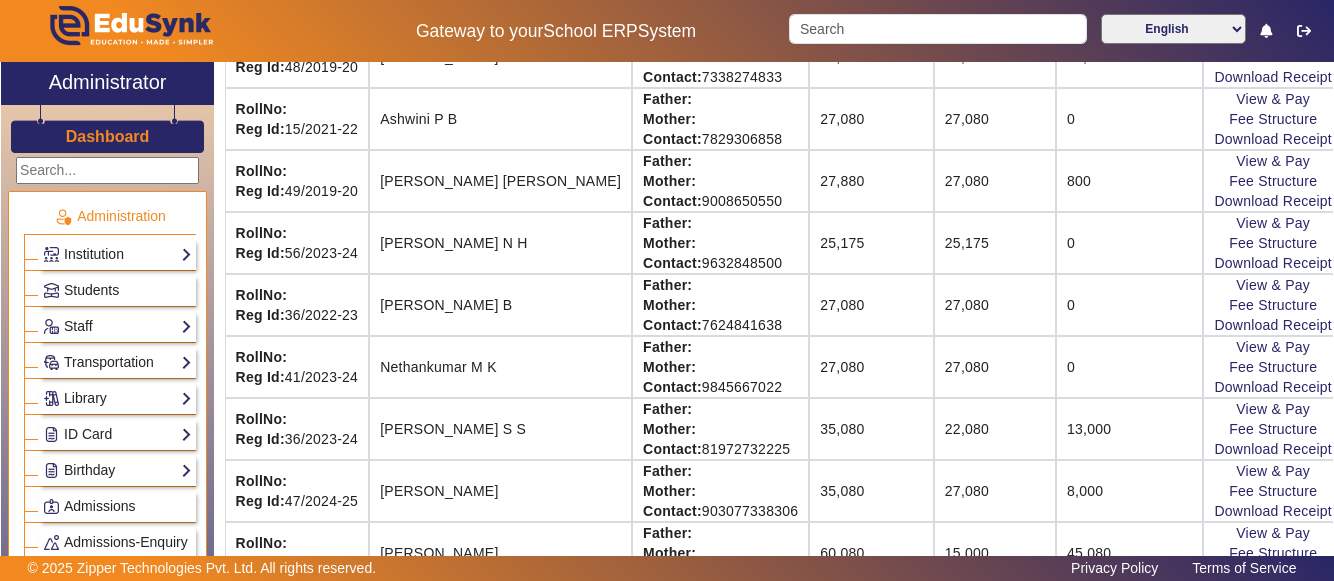 scroll, scrollTop: 534, scrollLeft: 0, axis: vertical 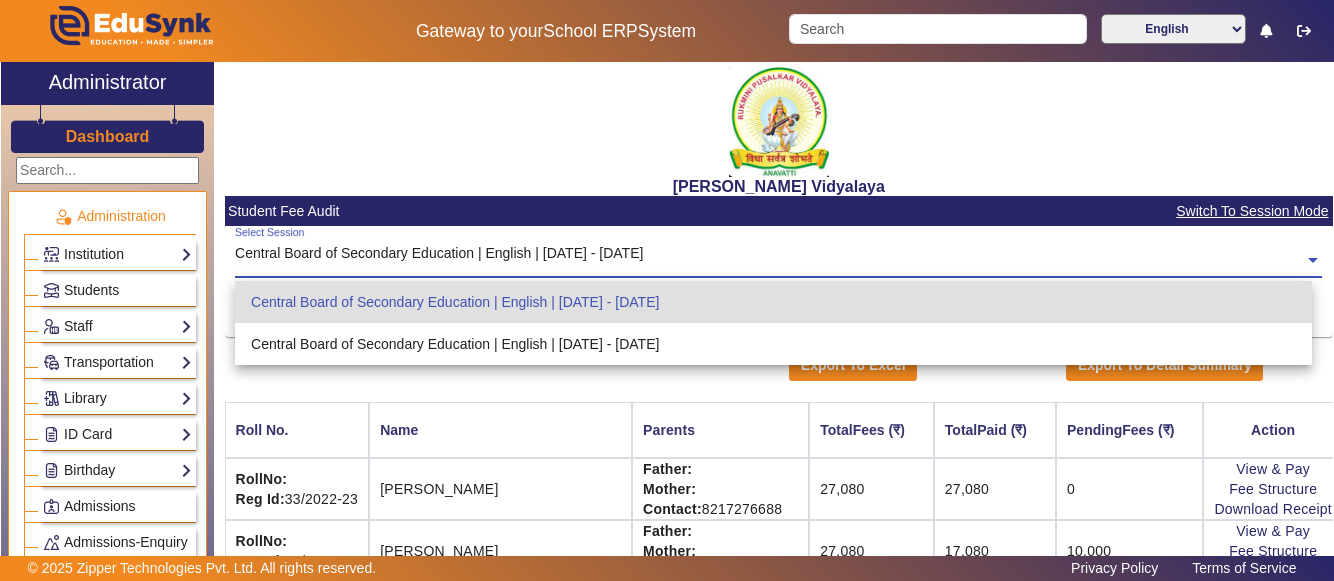 click 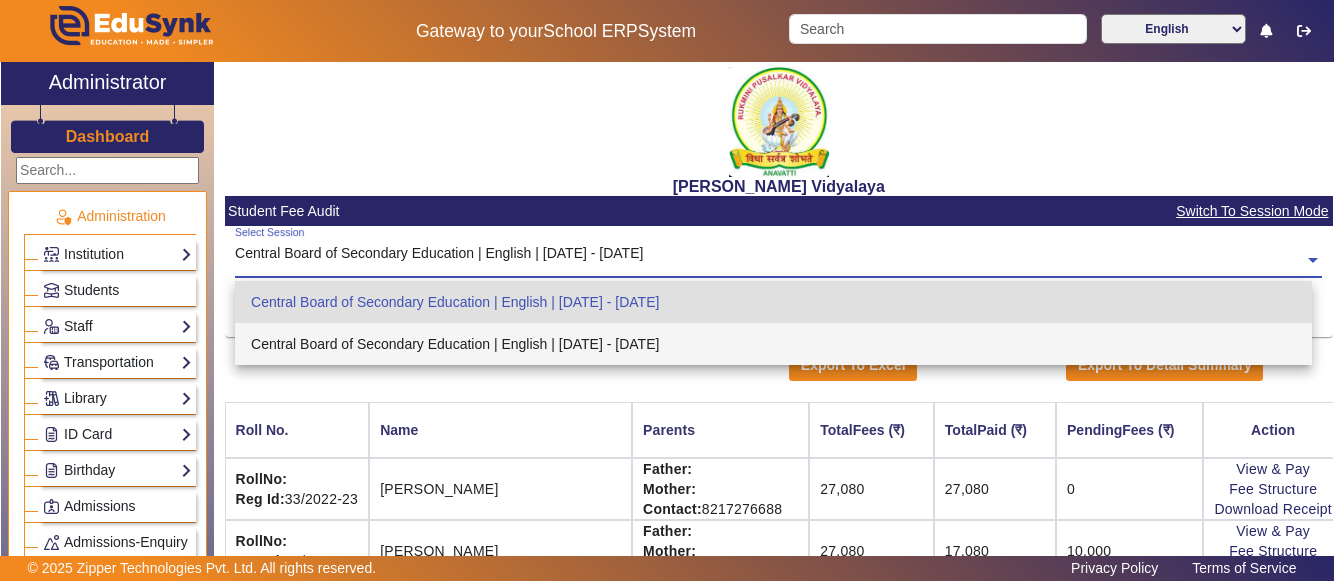 click on "Central Board of Secondary Education | English | [DATE] - [DATE]" at bounding box center [773, 344] 